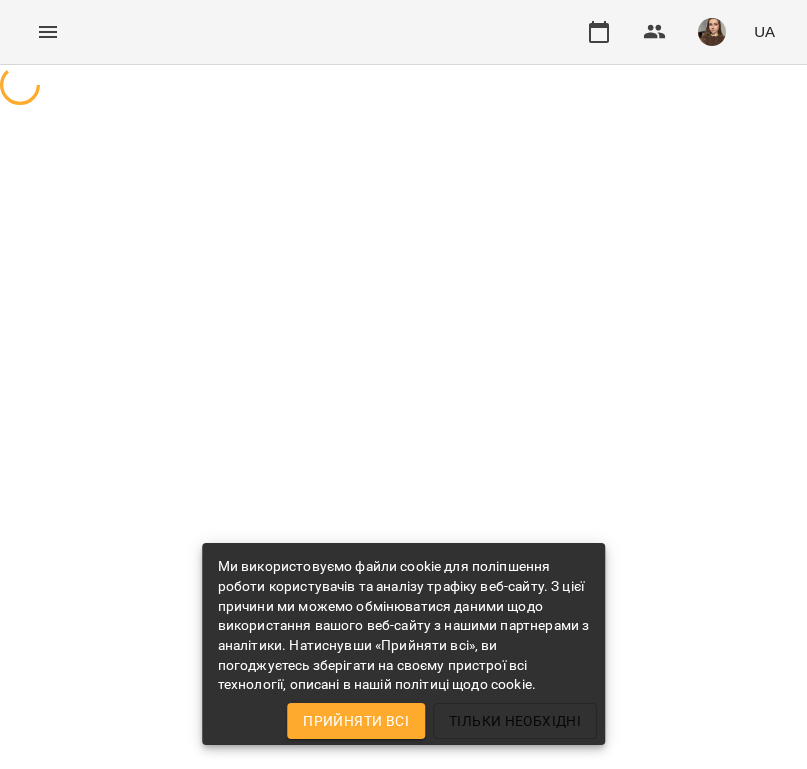 scroll, scrollTop: 0, scrollLeft: 0, axis: both 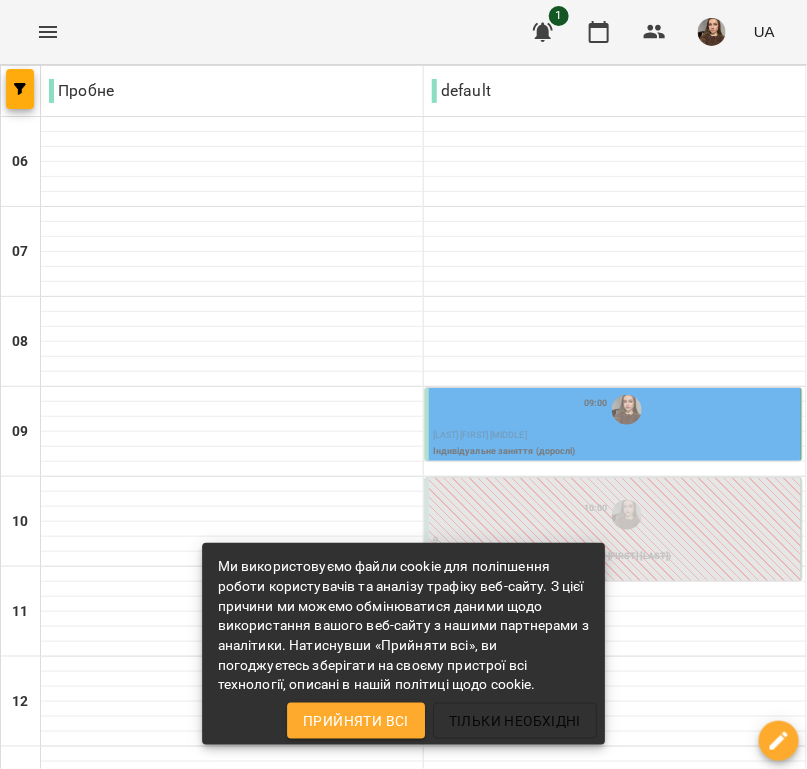click on "09:00" at bounding box center [615, 410] 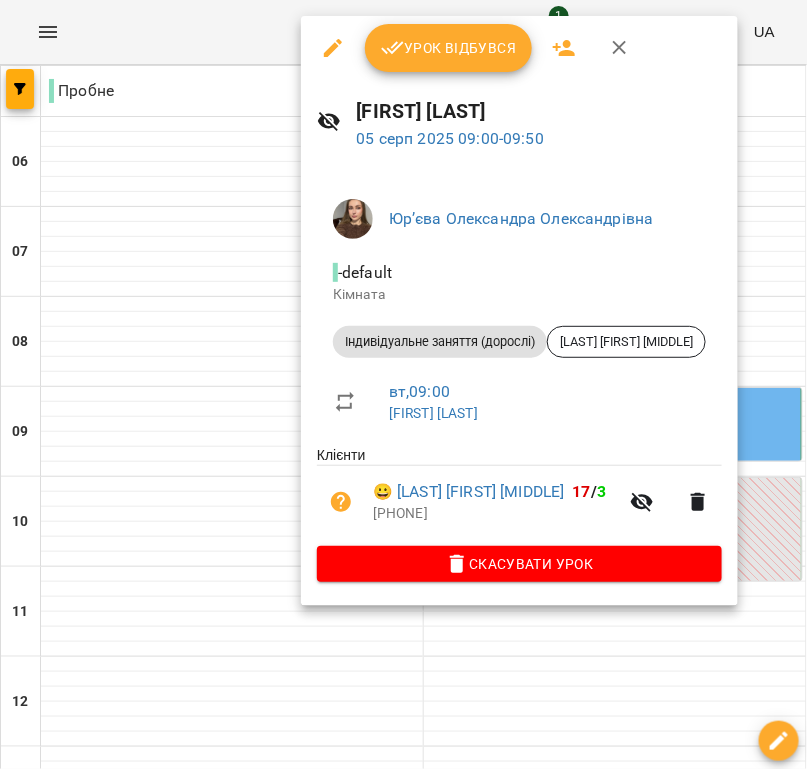 click 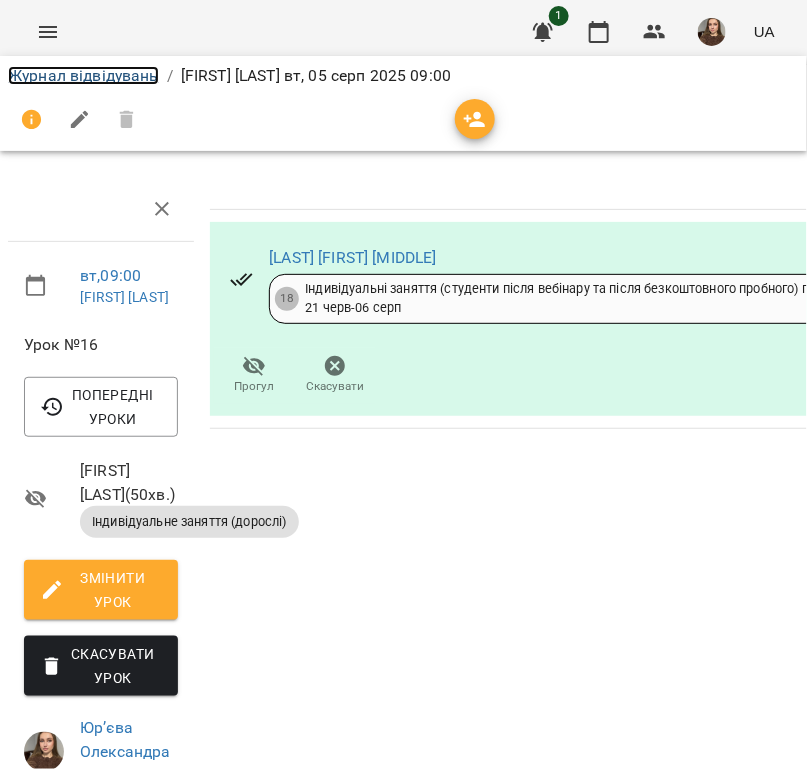click on "Журнал відвідувань" at bounding box center [83, 75] 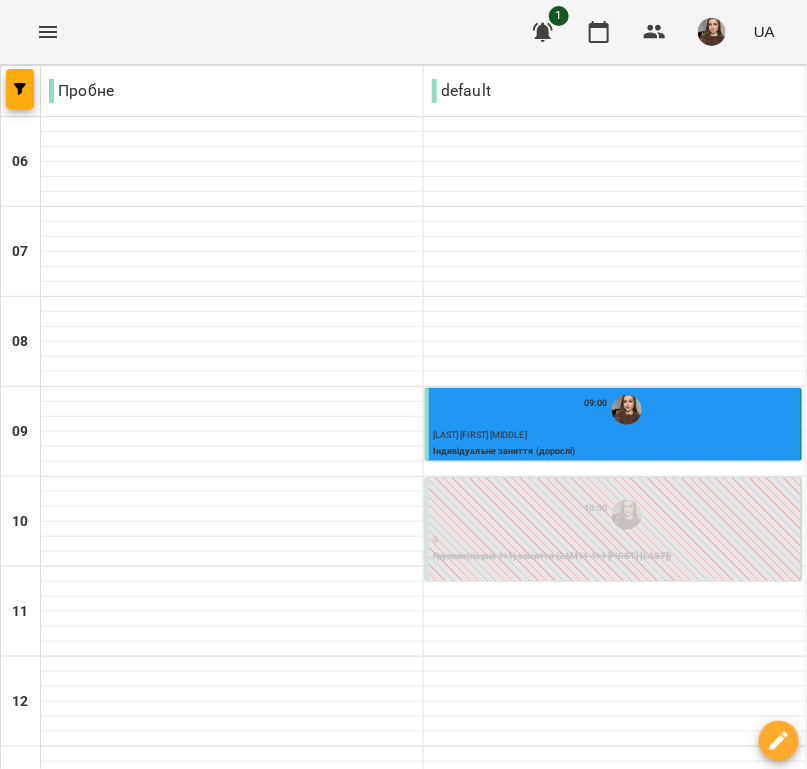 scroll, scrollTop: 989, scrollLeft: 0, axis: vertical 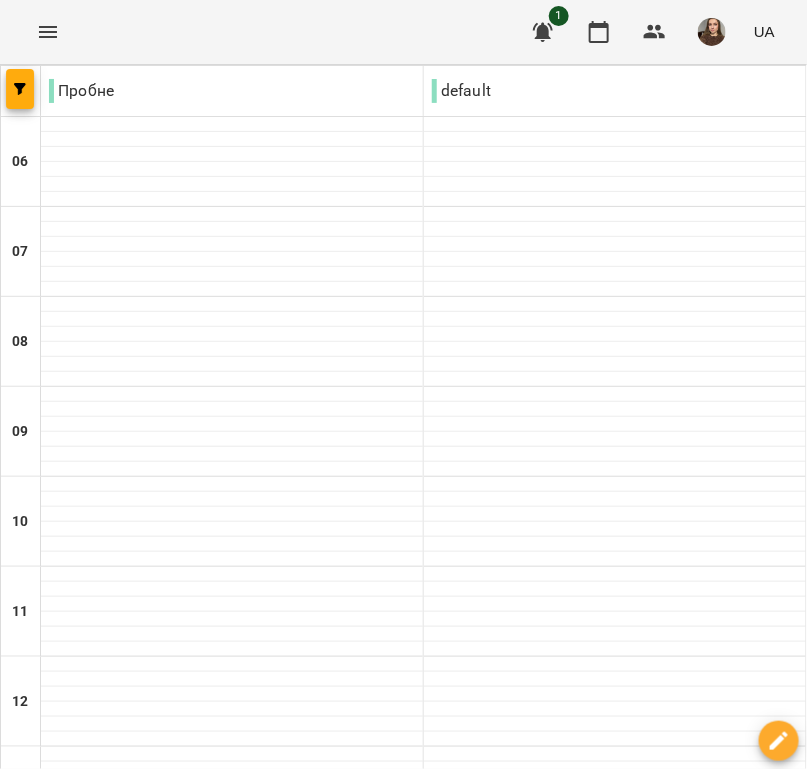 click on "ср 06" at bounding box center (416, 1669) 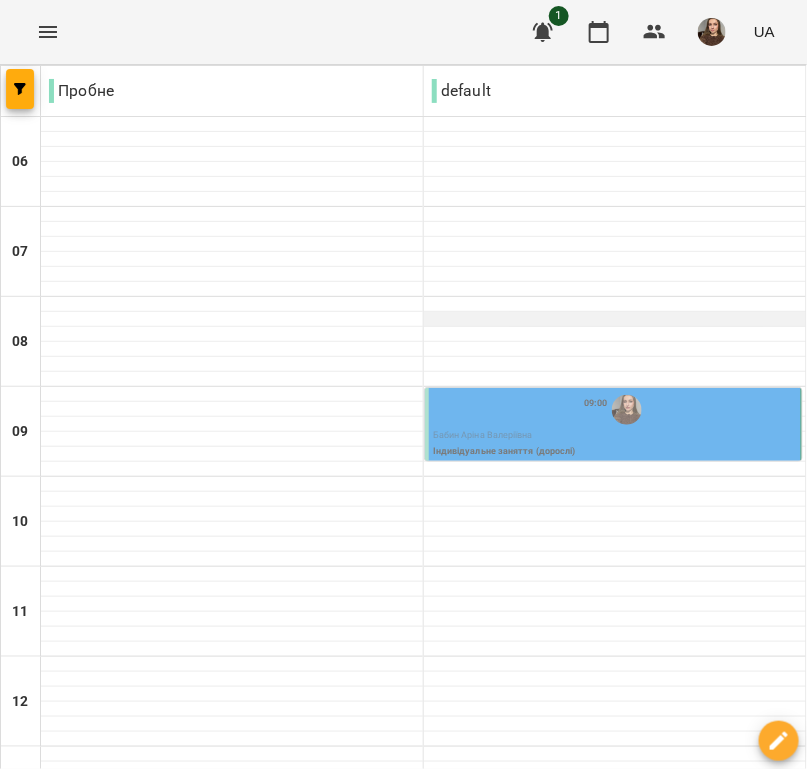 scroll, scrollTop: 124, scrollLeft: 0, axis: vertical 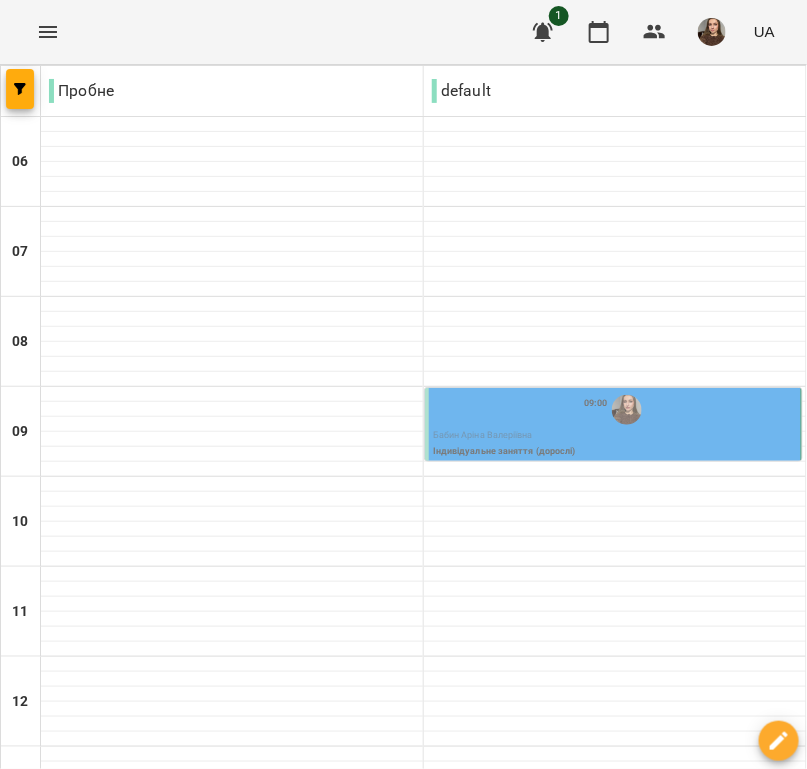 click at bounding box center [627, 410] 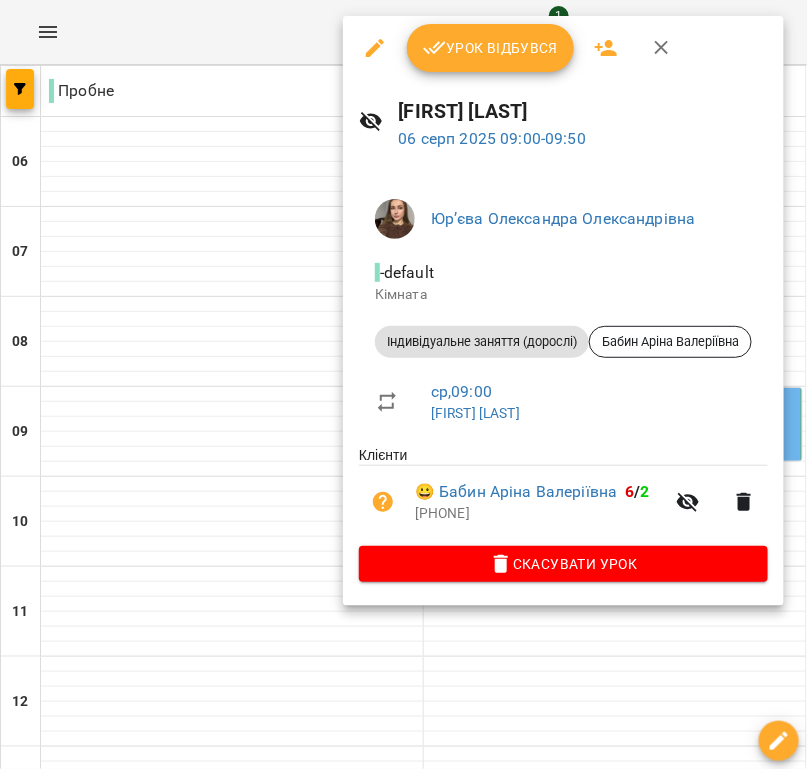 click on "Урок відбувся" at bounding box center [491, 48] 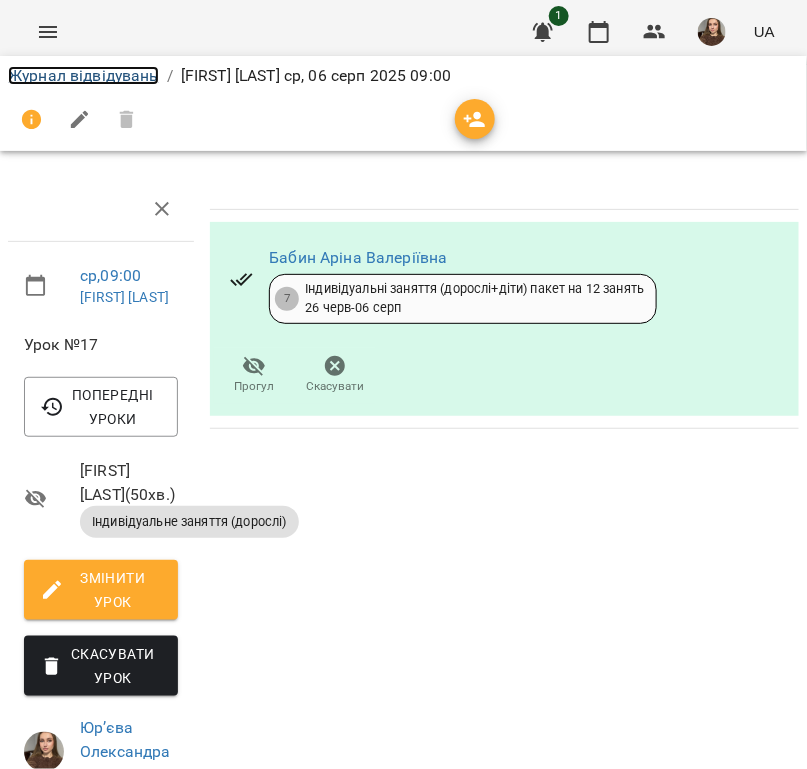 click on "Журнал відвідувань" at bounding box center [83, 75] 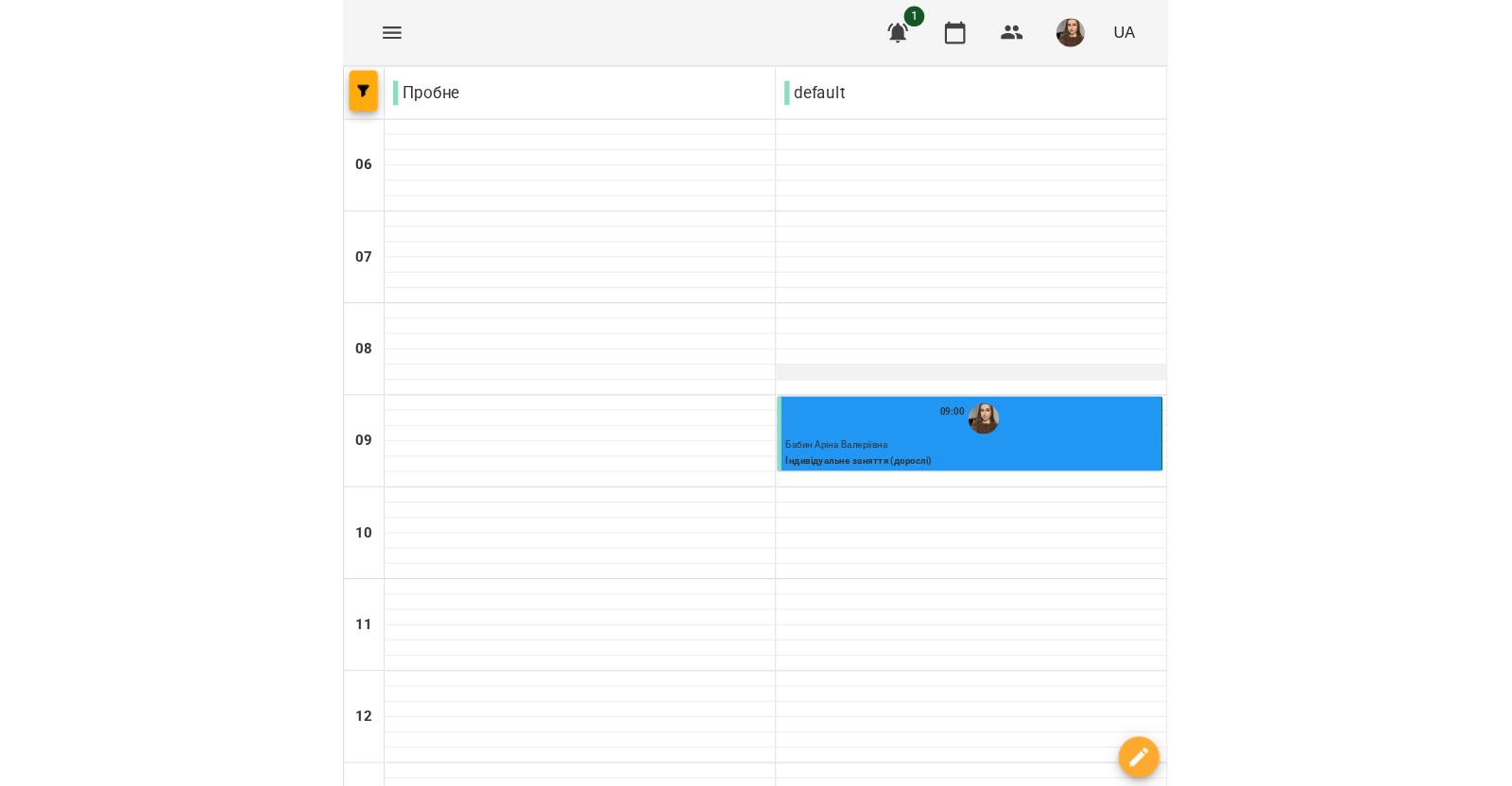 scroll, scrollTop: 471, scrollLeft: 0, axis: vertical 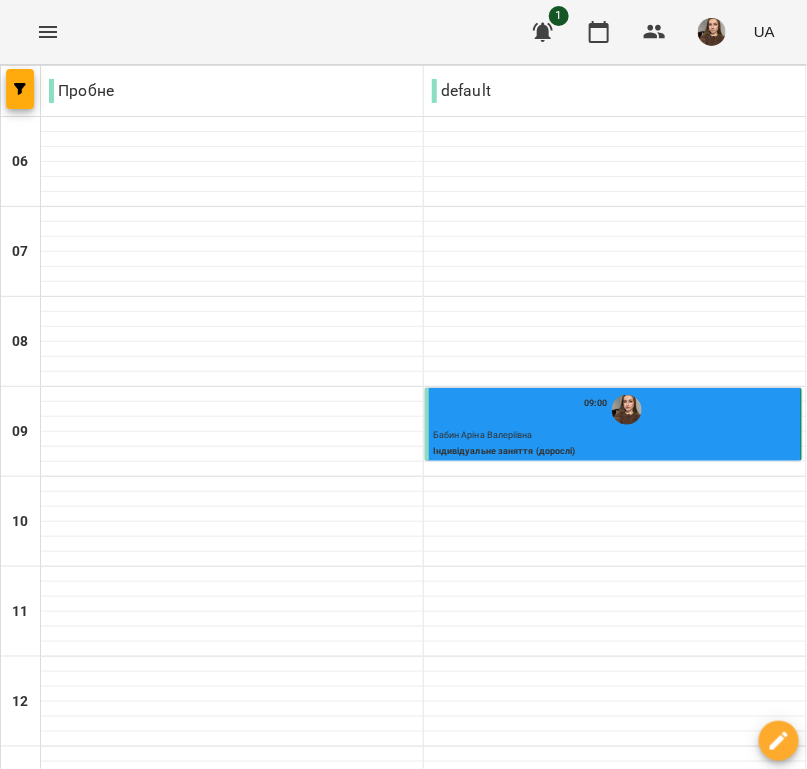 click on "14:00" at bounding box center [615, 860] 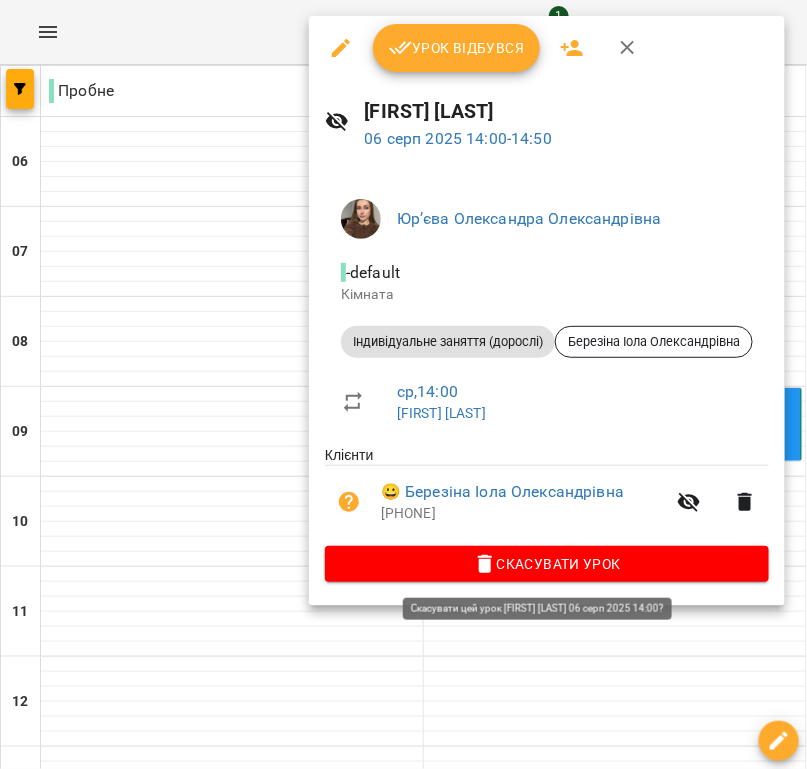 click on "Скасувати Урок" at bounding box center [547, 564] 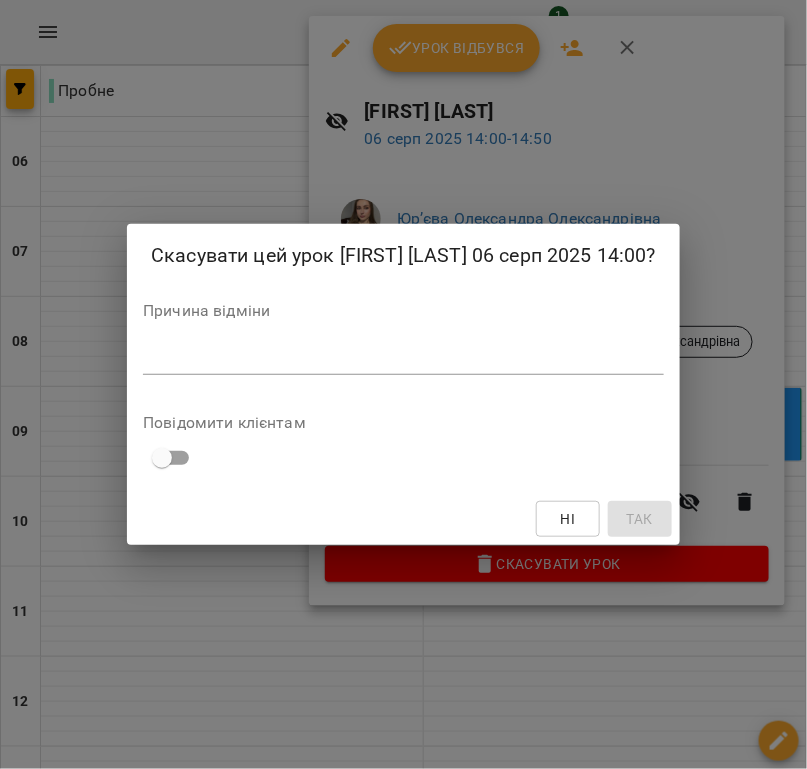 click on "*" at bounding box center (403, 359) 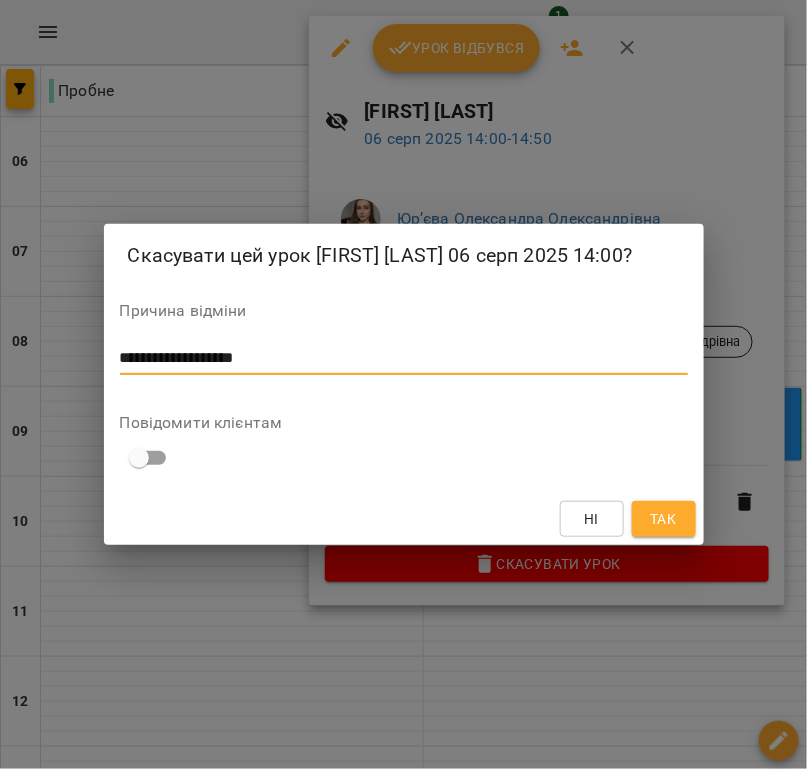 type on "**********" 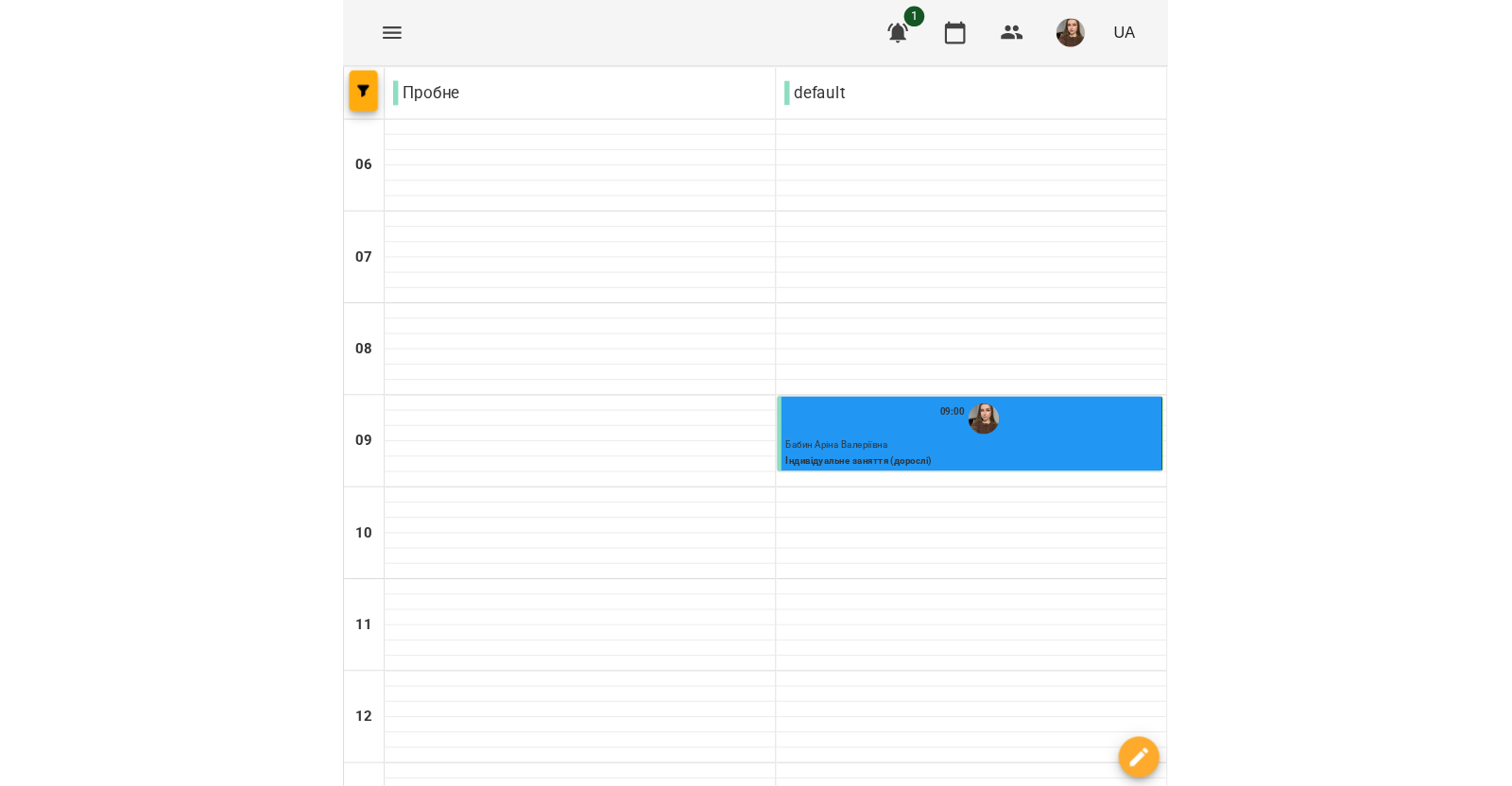 scroll, scrollTop: 586, scrollLeft: 0, axis: vertical 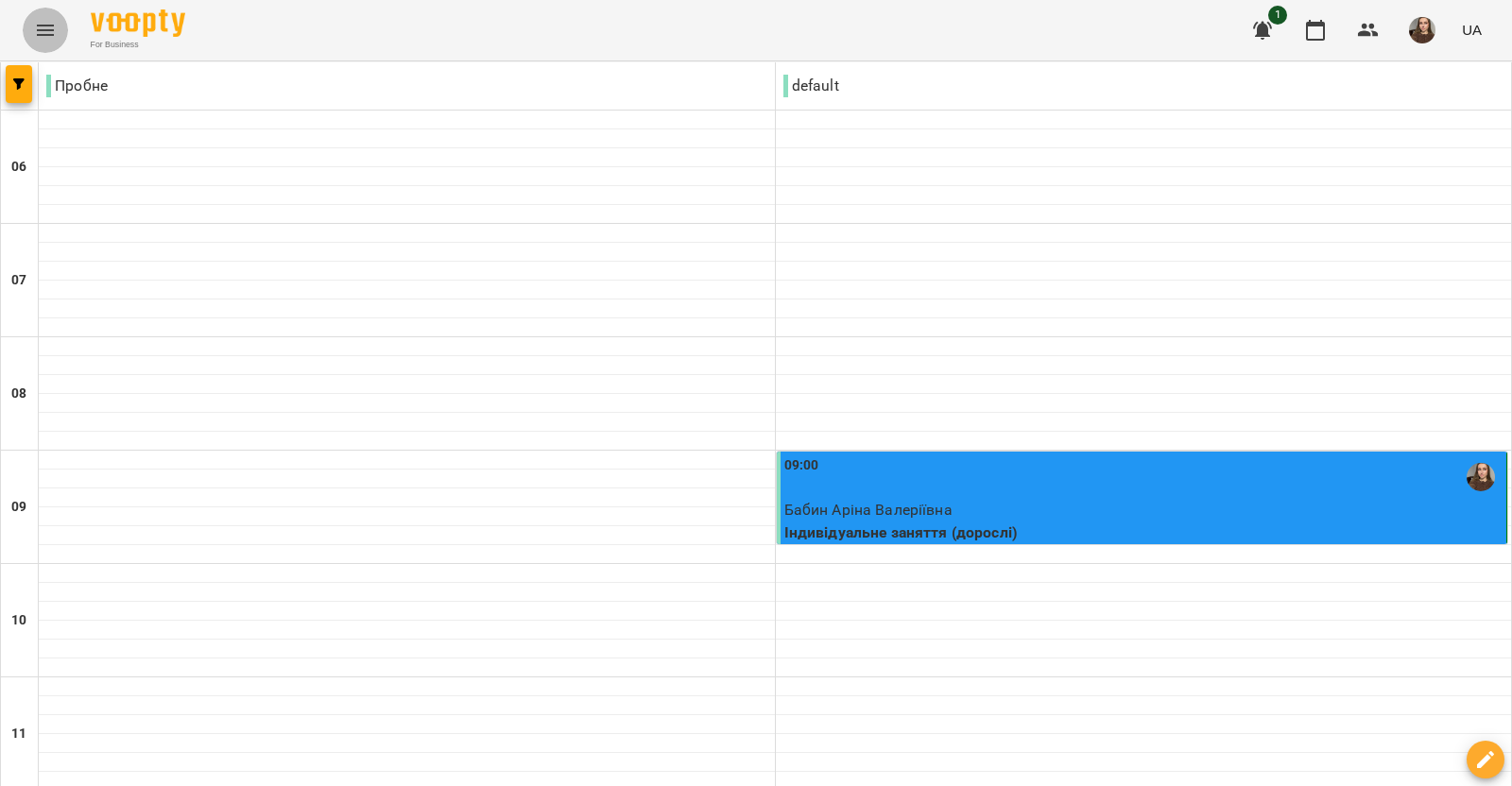 click at bounding box center [45, 30] 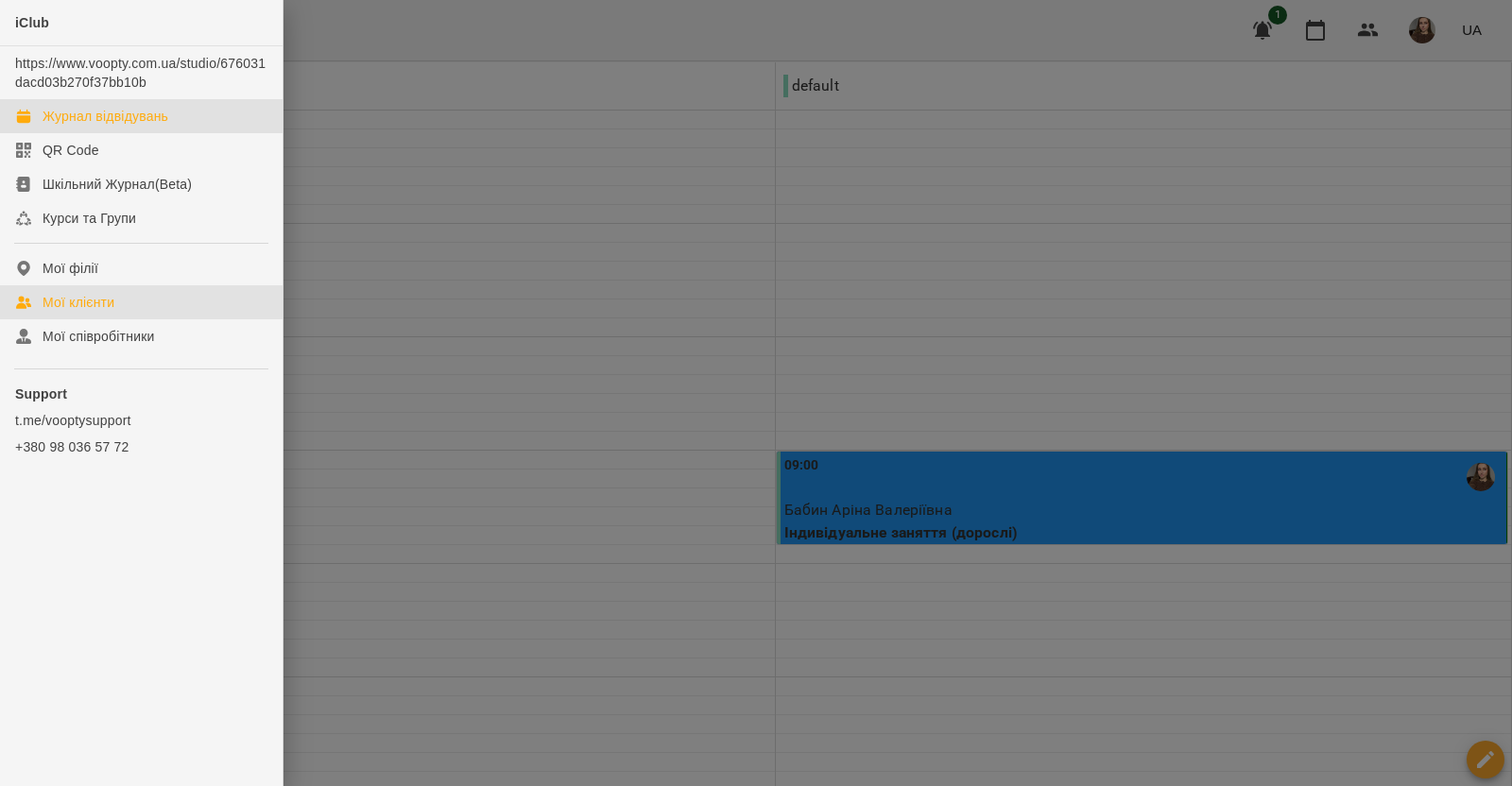 click on "Мої клієнти" at bounding box center [141, 302] 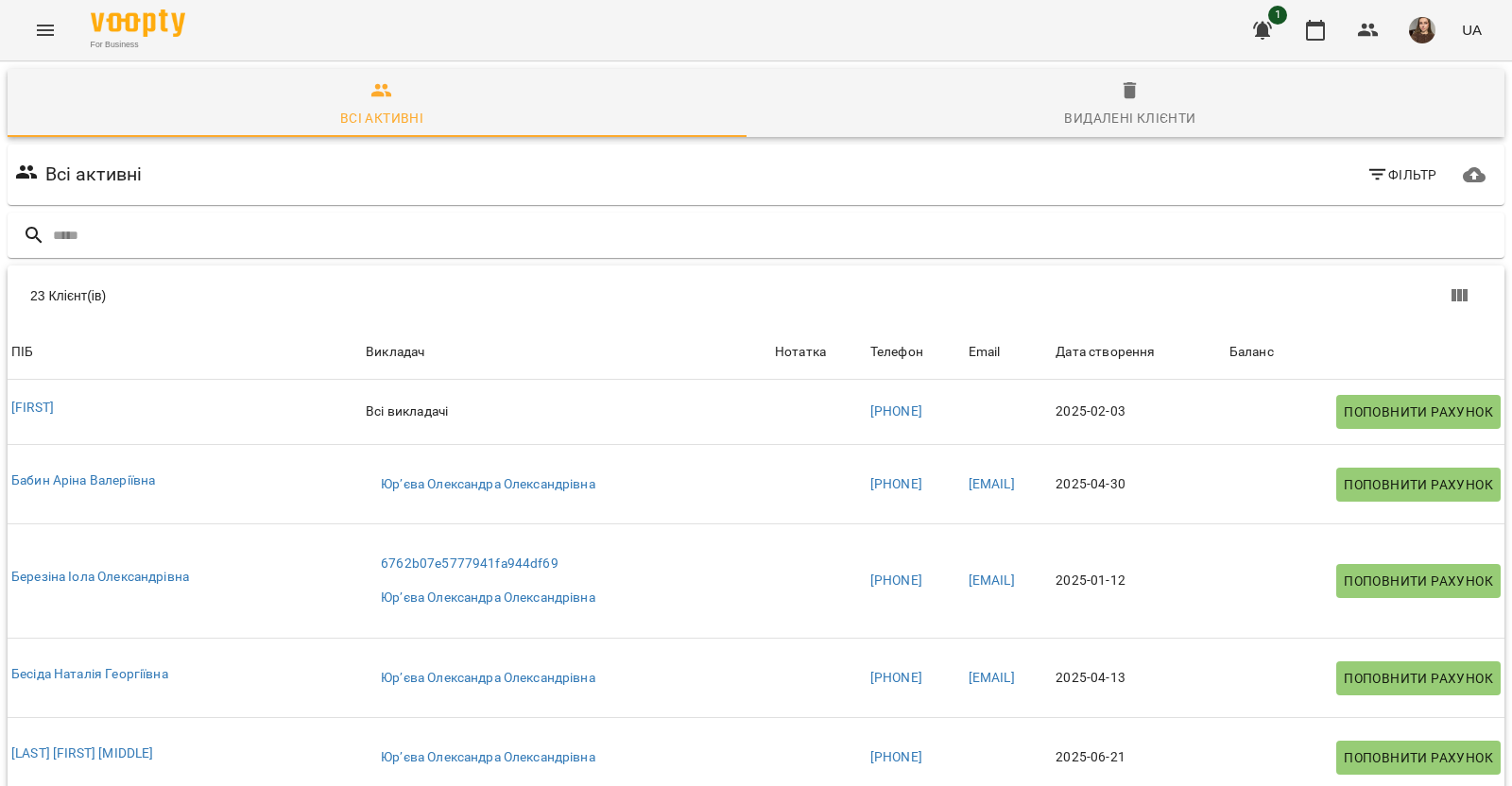 scroll, scrollTop: 128, scrollLeft: 0, axis: vertical 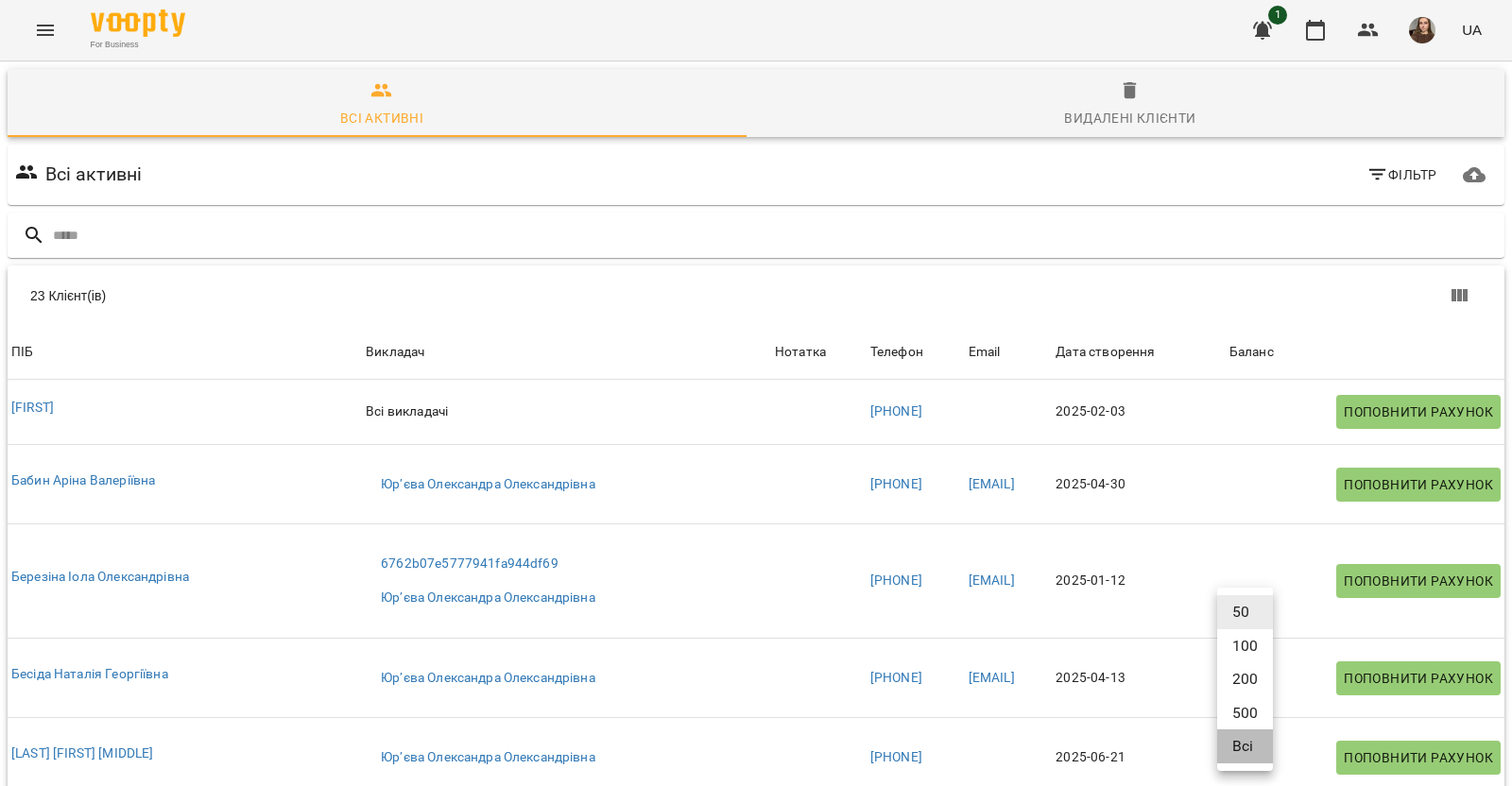 click on "Всі" at bounding box center (1245, 746) 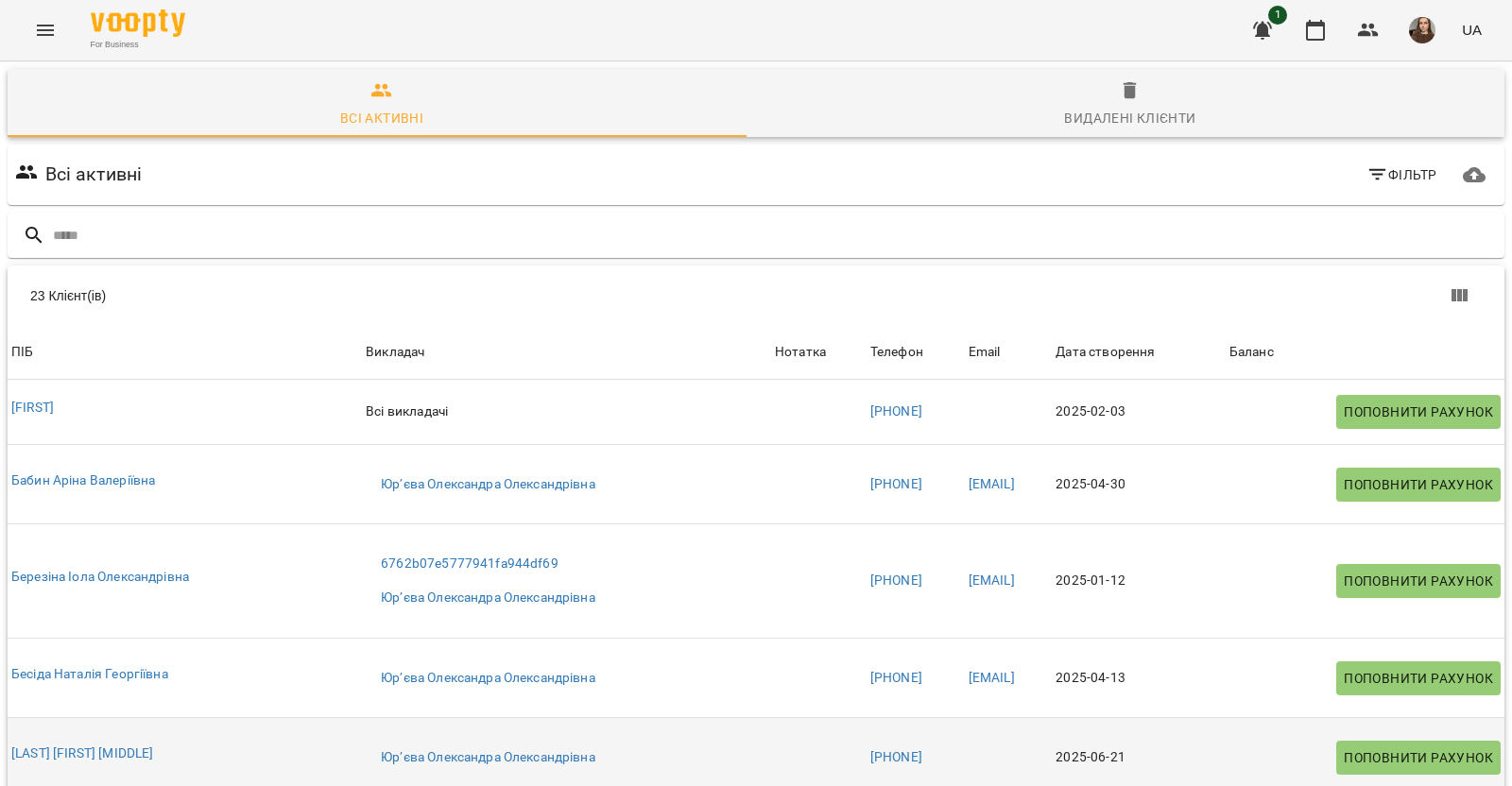 scroll, scrollTop: 82, scrollLeft: 0, axis: vertical 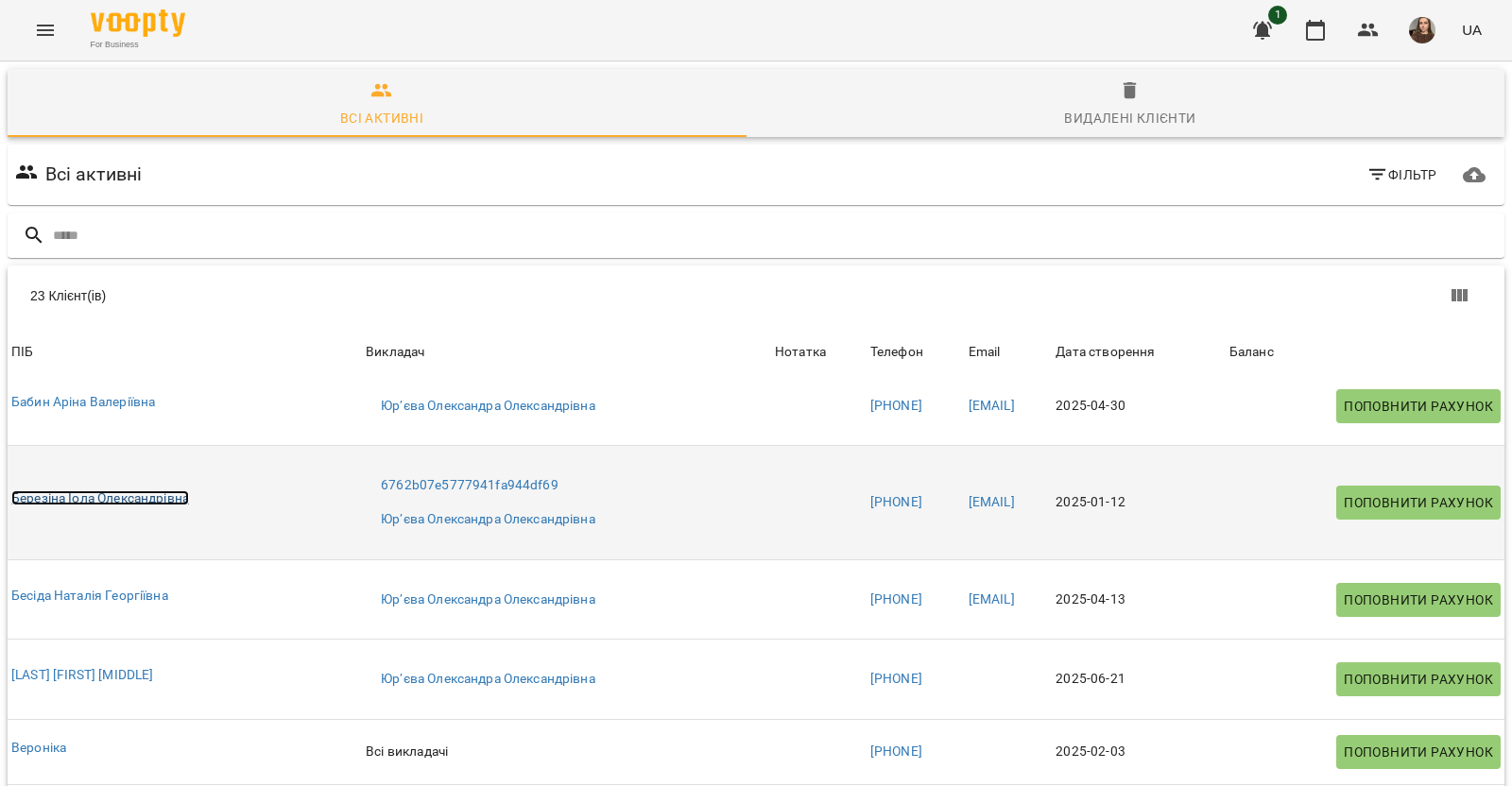 click on "Березіна Іола Олександрівна" at bounding box center [100, 498] 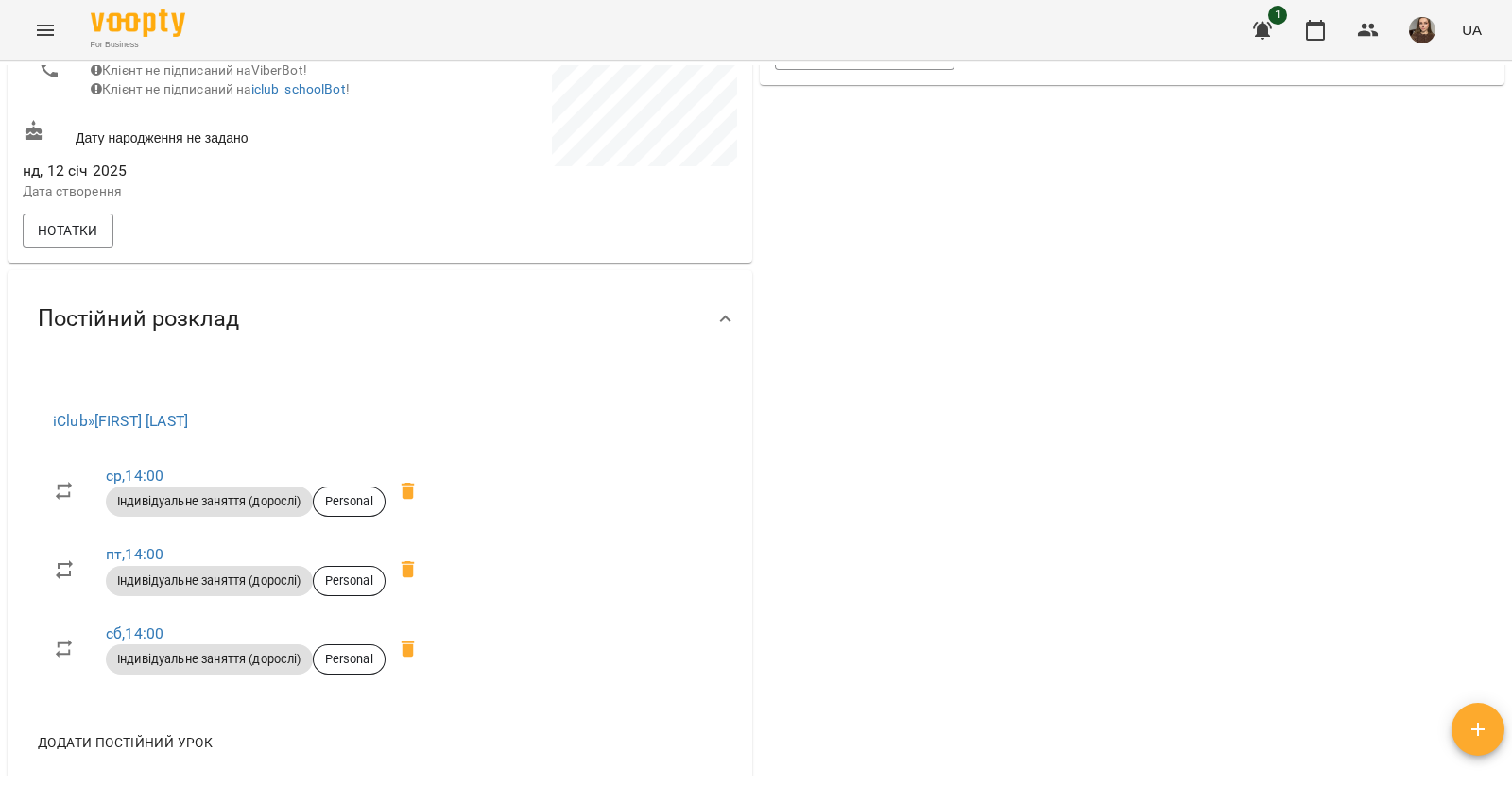 scroll, scrollTop: 590, scrollLeft: 0, axis: vertical 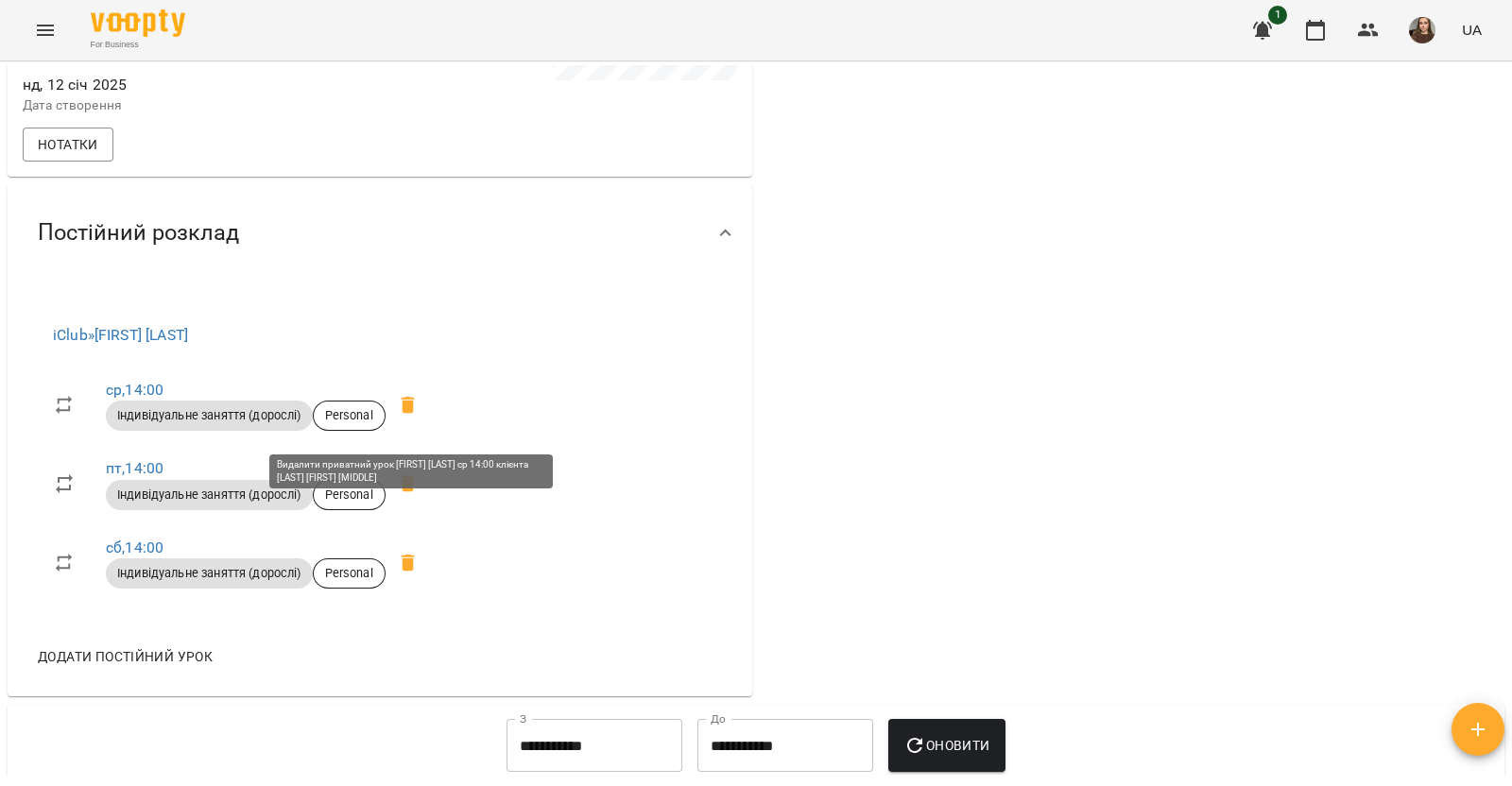 click 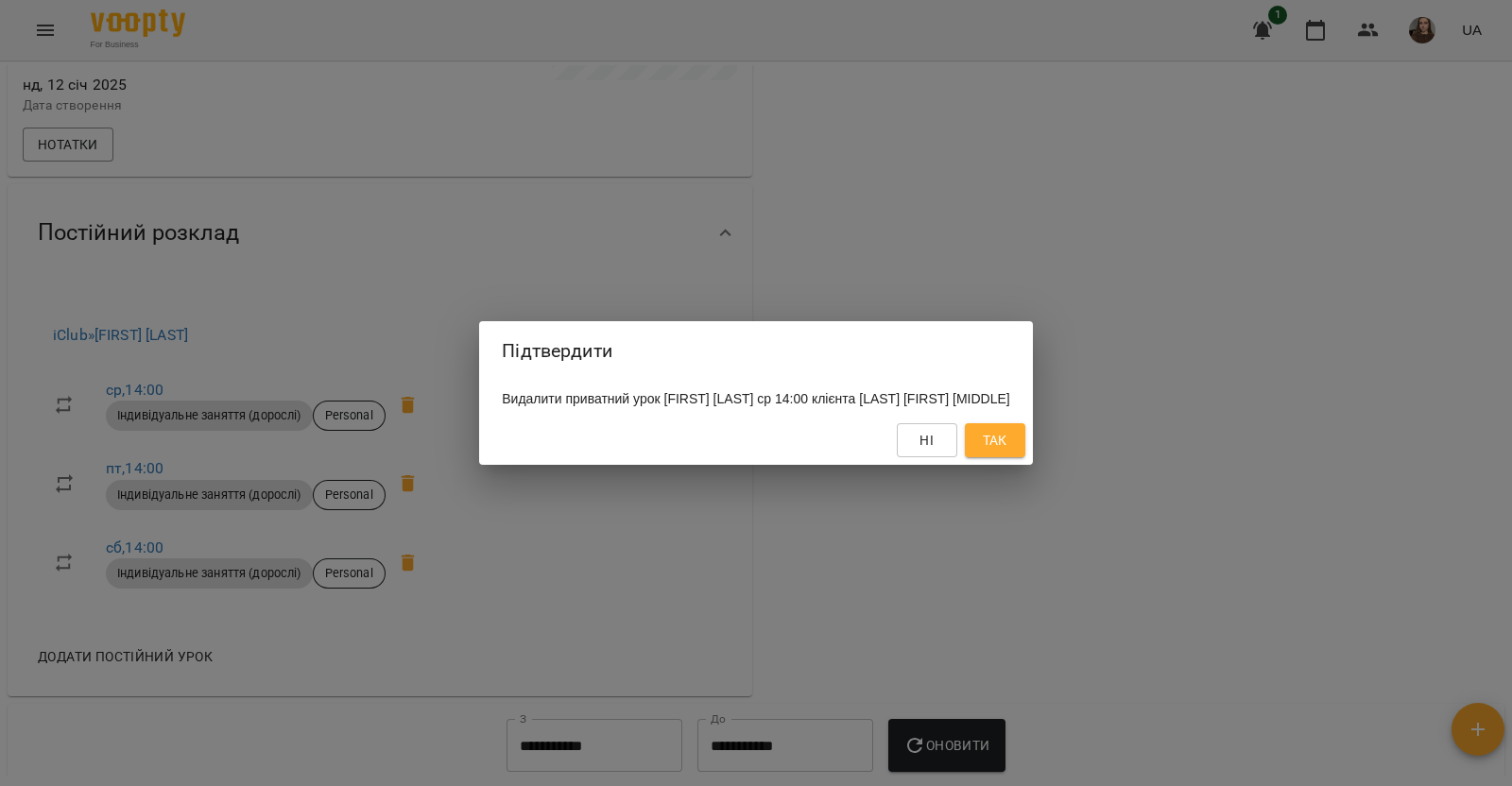 click on "Так" at bounding box center (995, 440) 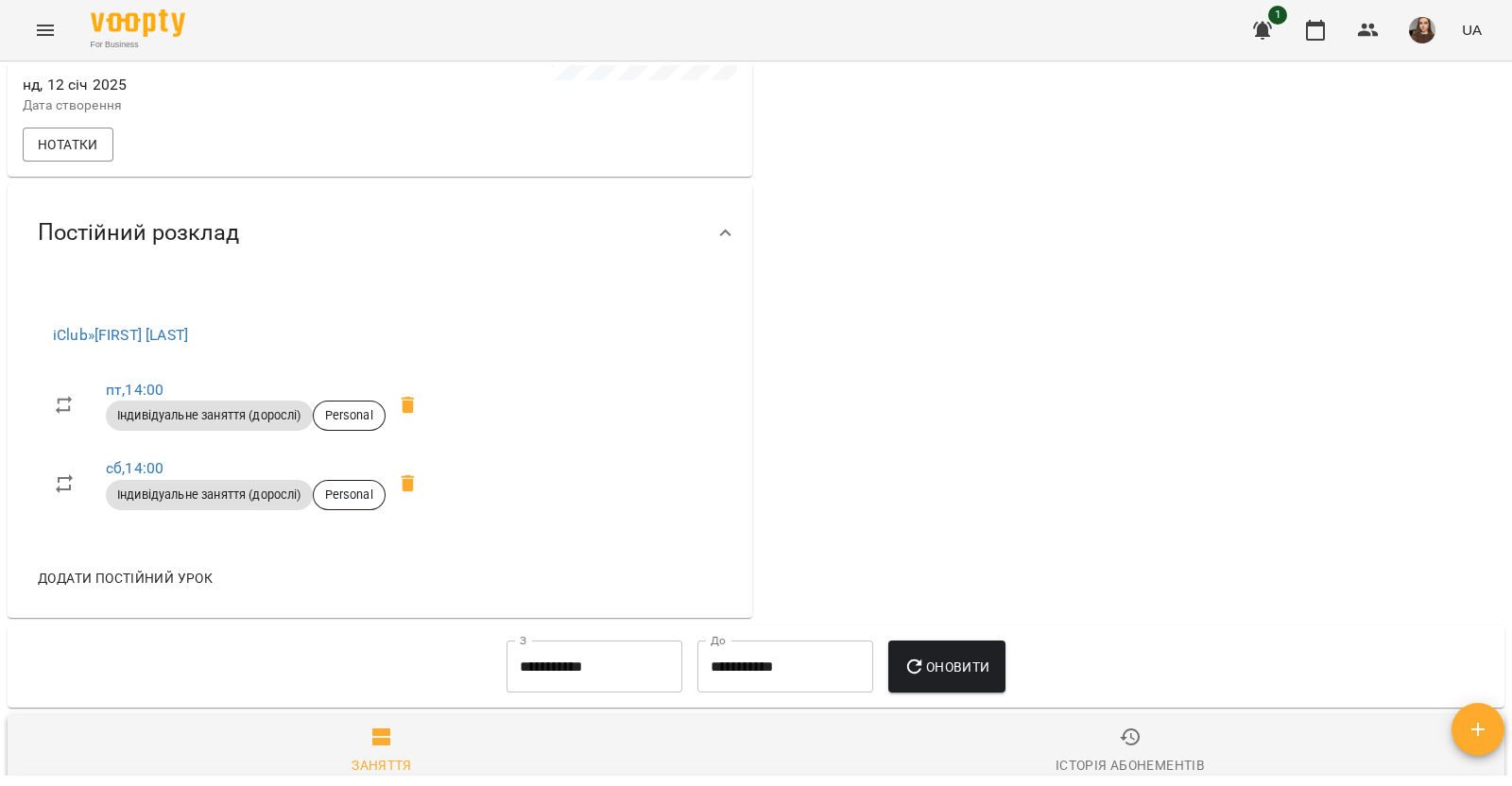 click 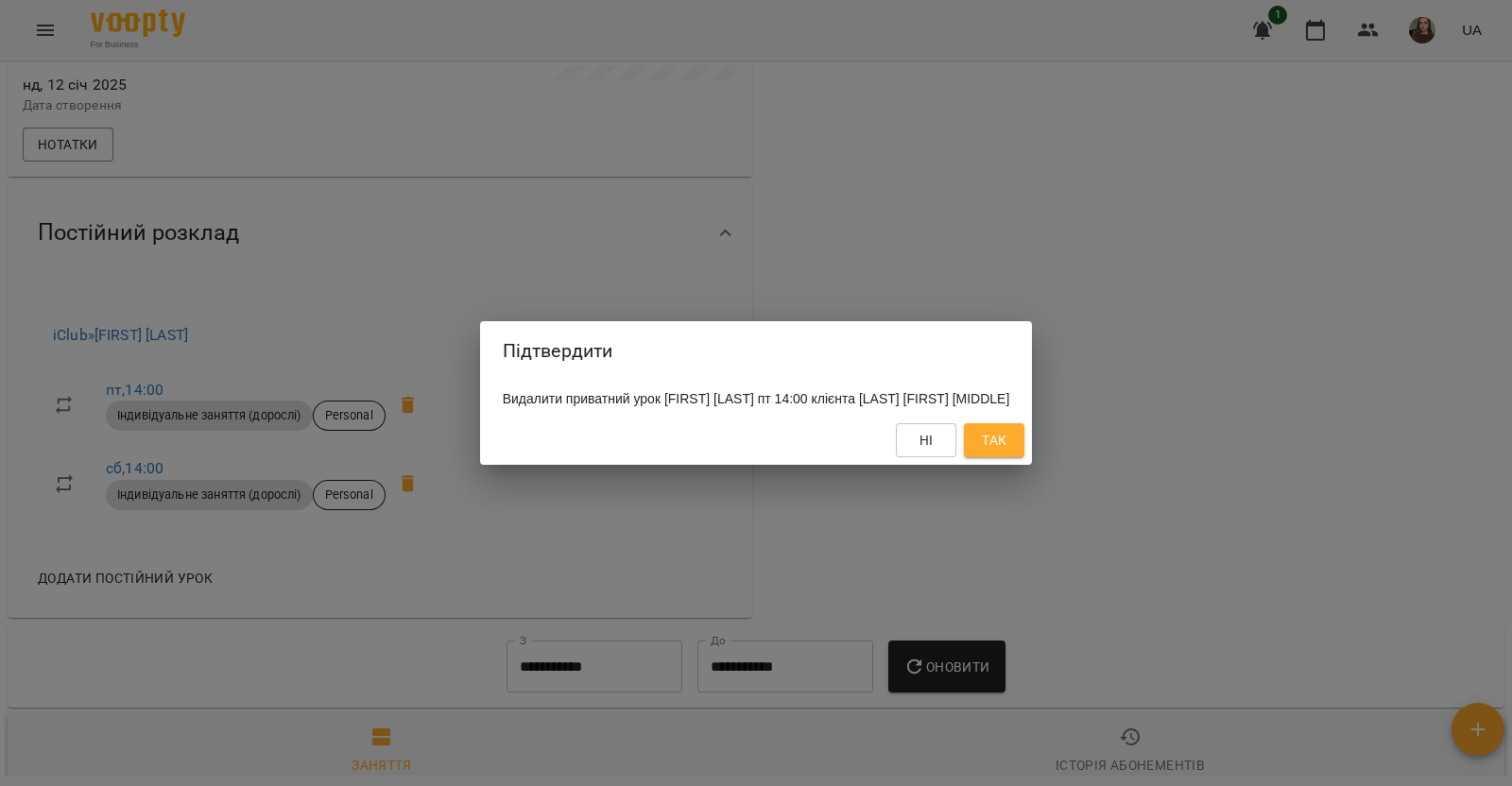click on "Так" at bounding box center (994, 440) 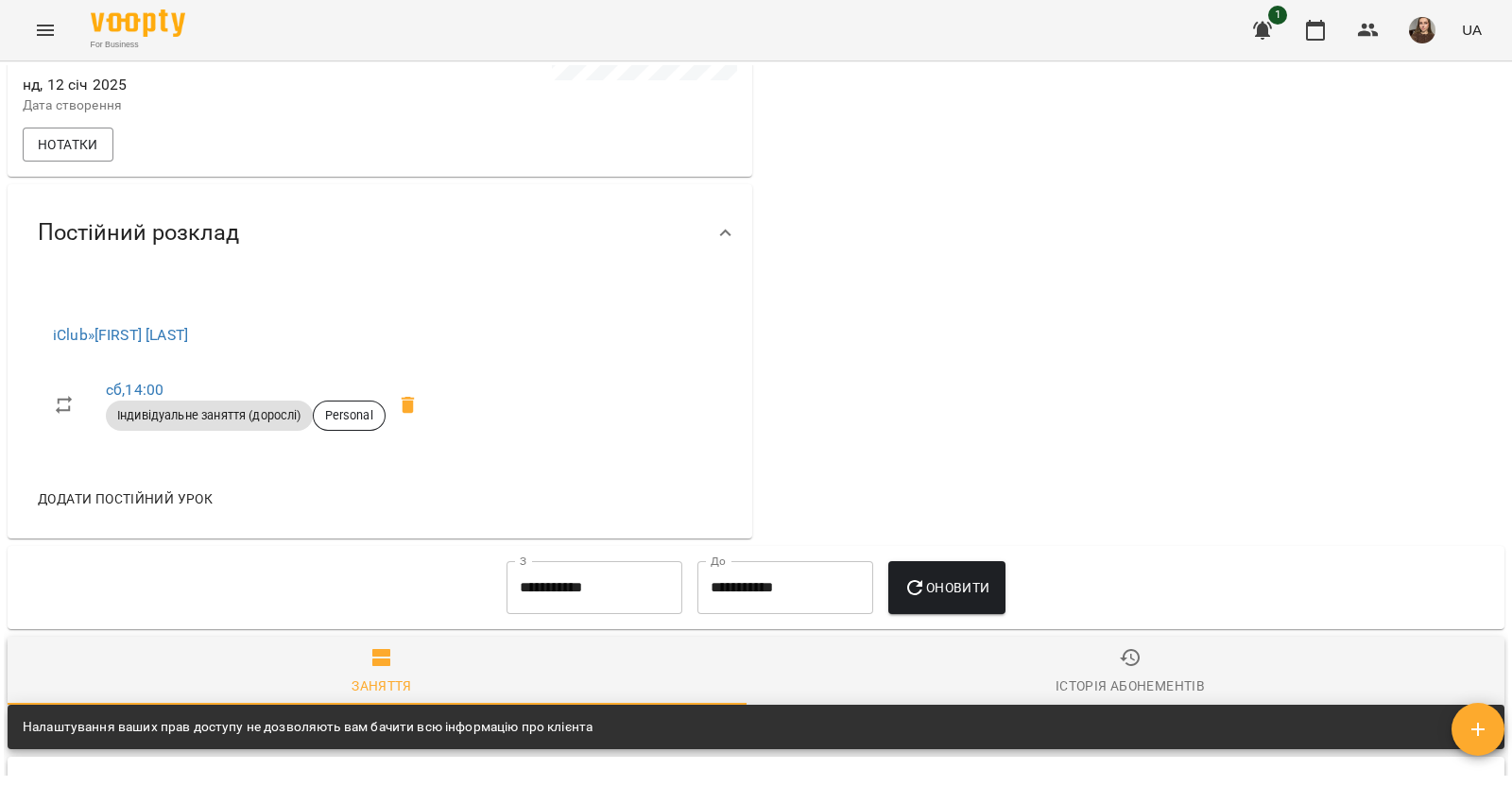 click 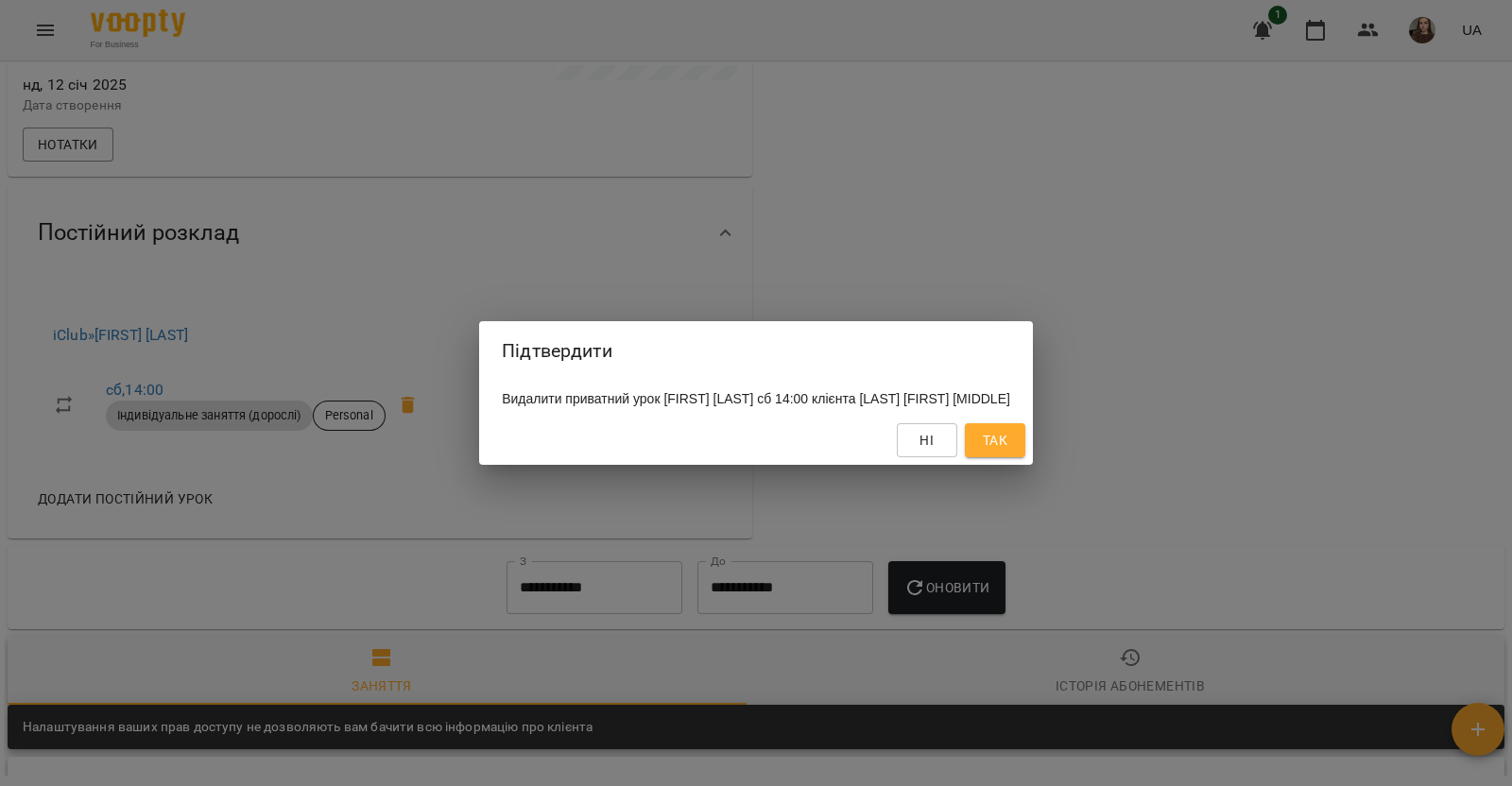 click on "Так" at bounding box center [995, 440] 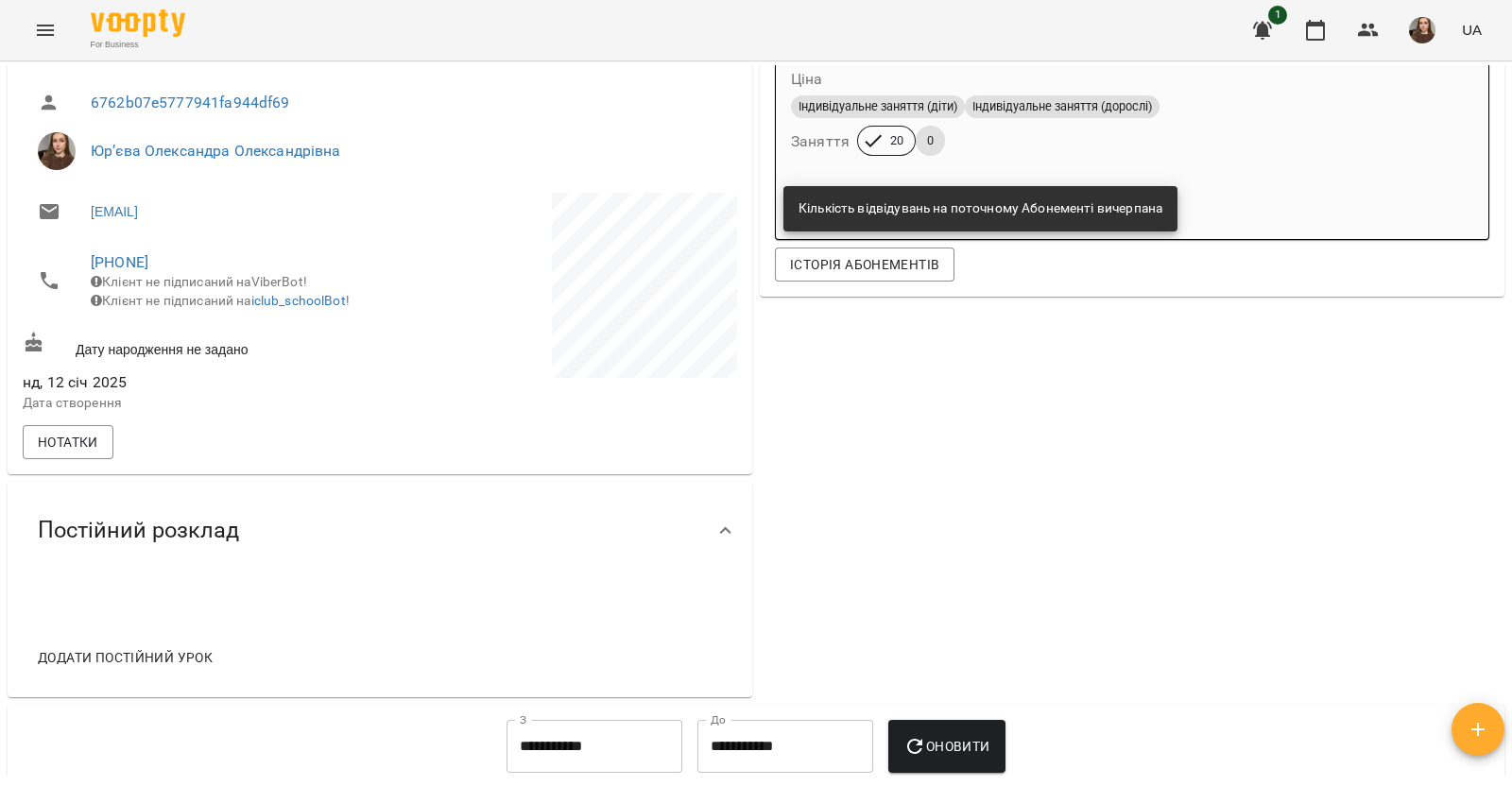 scroll, scrollTop: 0, scrollLeft: 0, axis: both 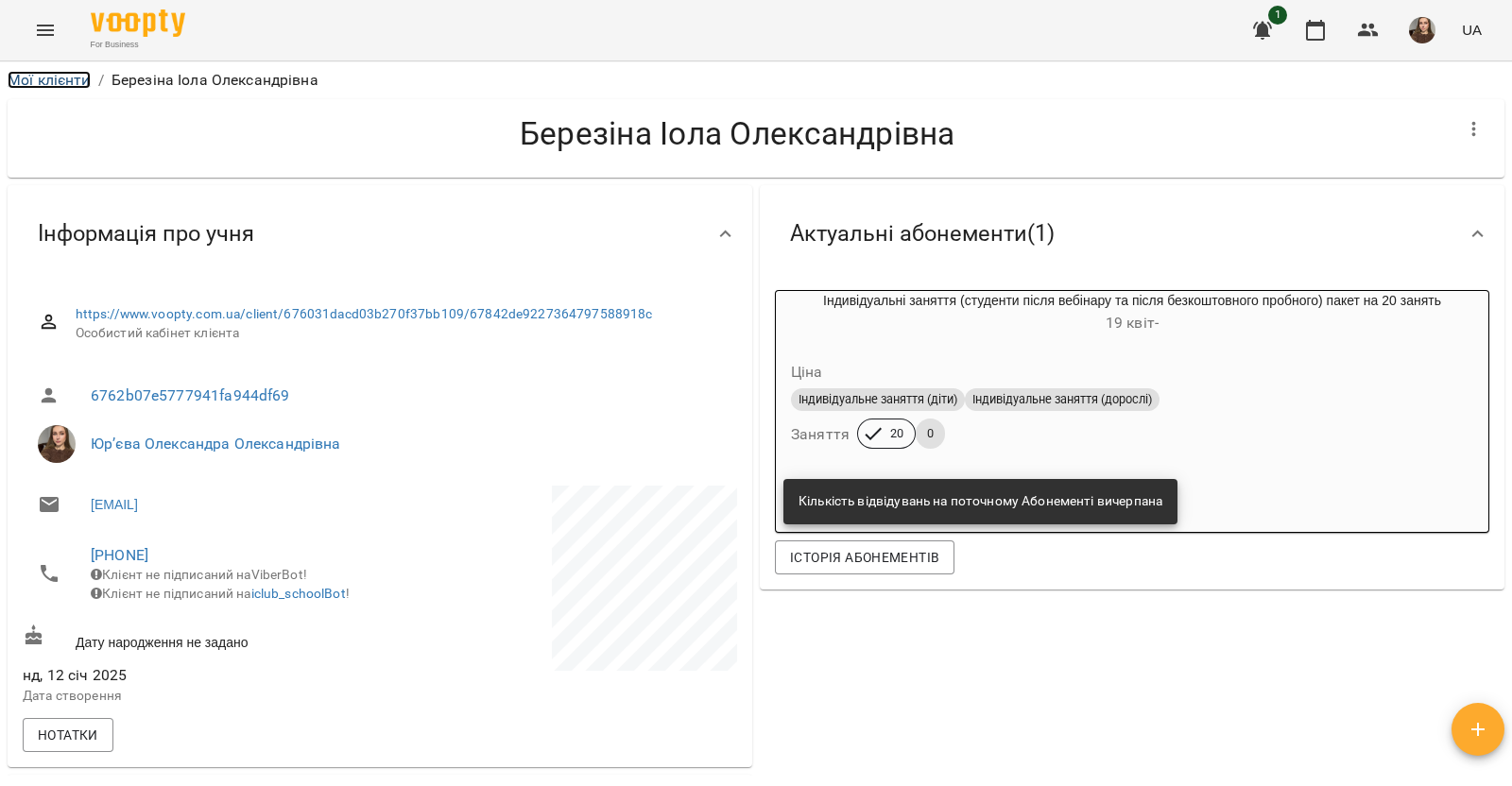 click on "Мої клієнти" at bounding box center (49, 79) 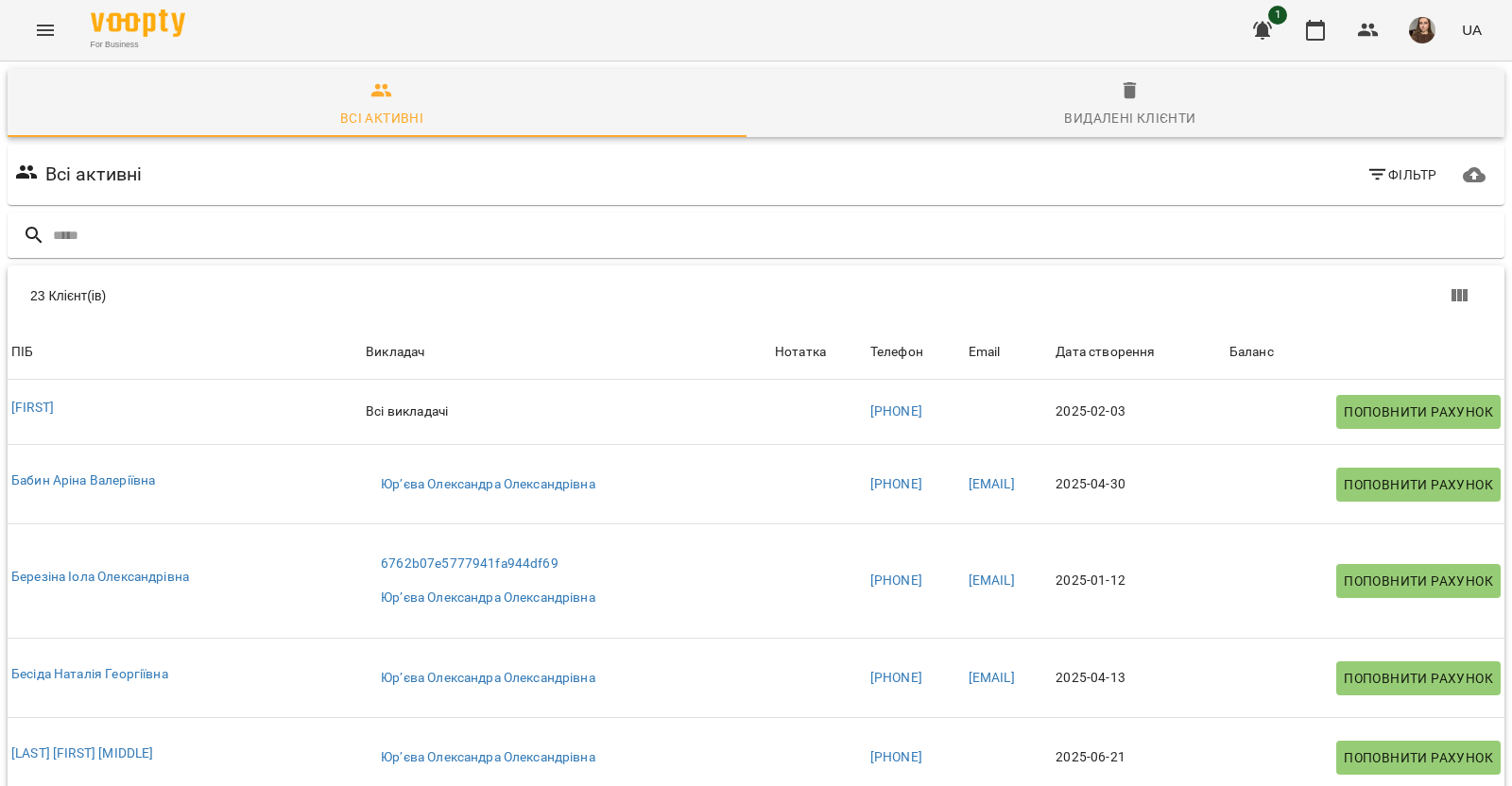 click 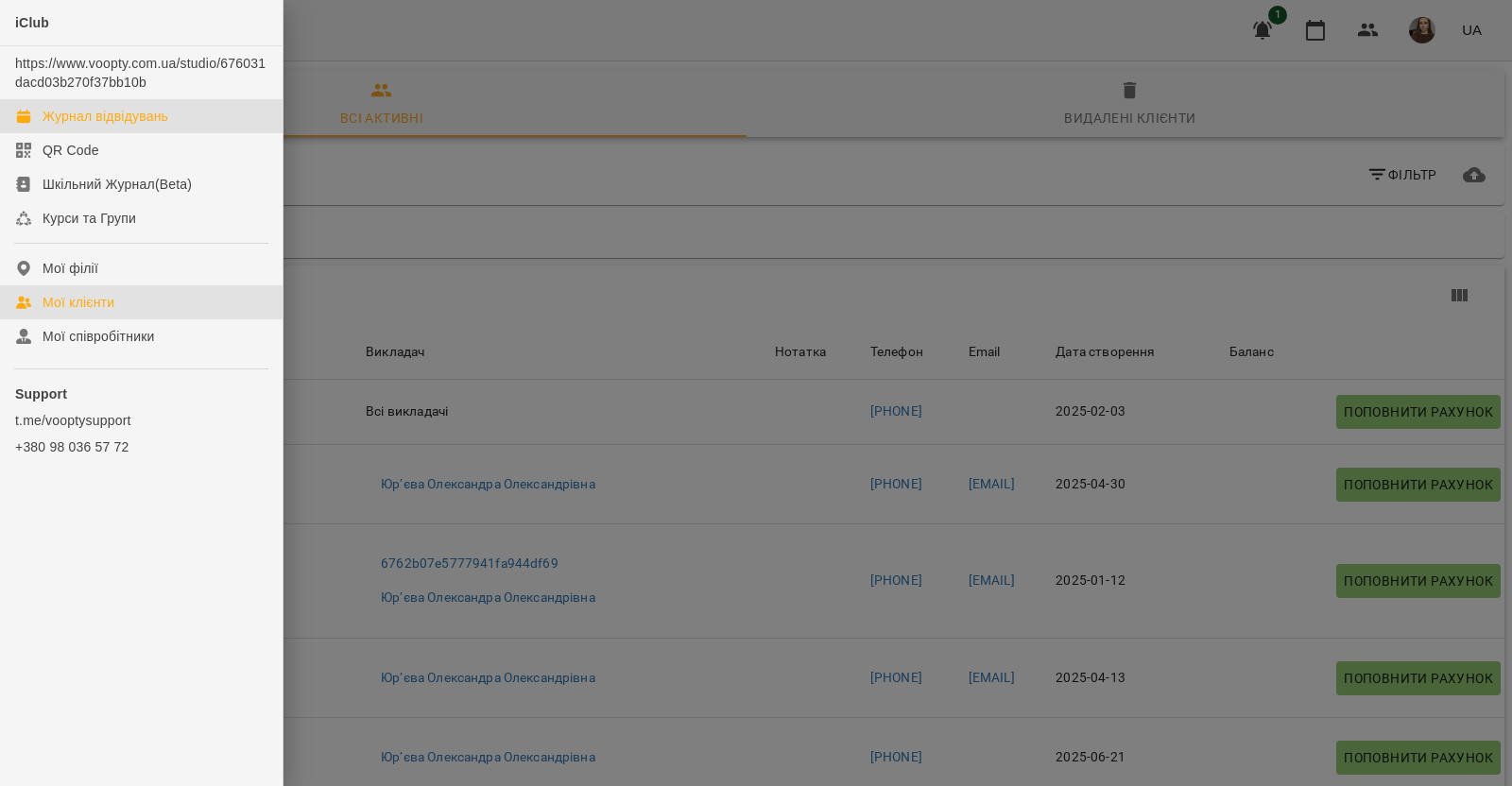 click on "Журнал відвідувань" at bounding box center [141, 116] 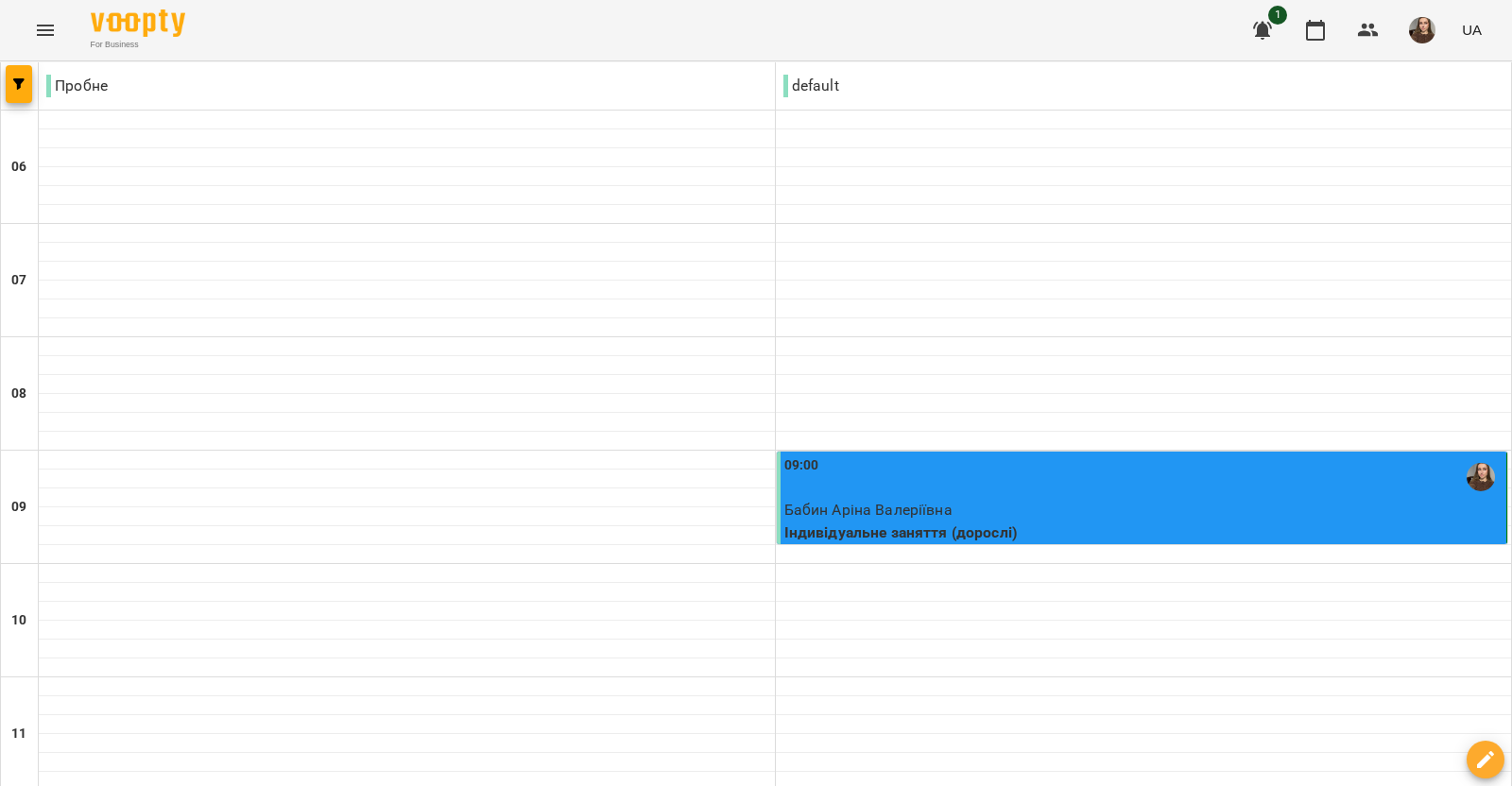 scroll, scrollTop: 1299, scrollLeft: 0, axis: vertical 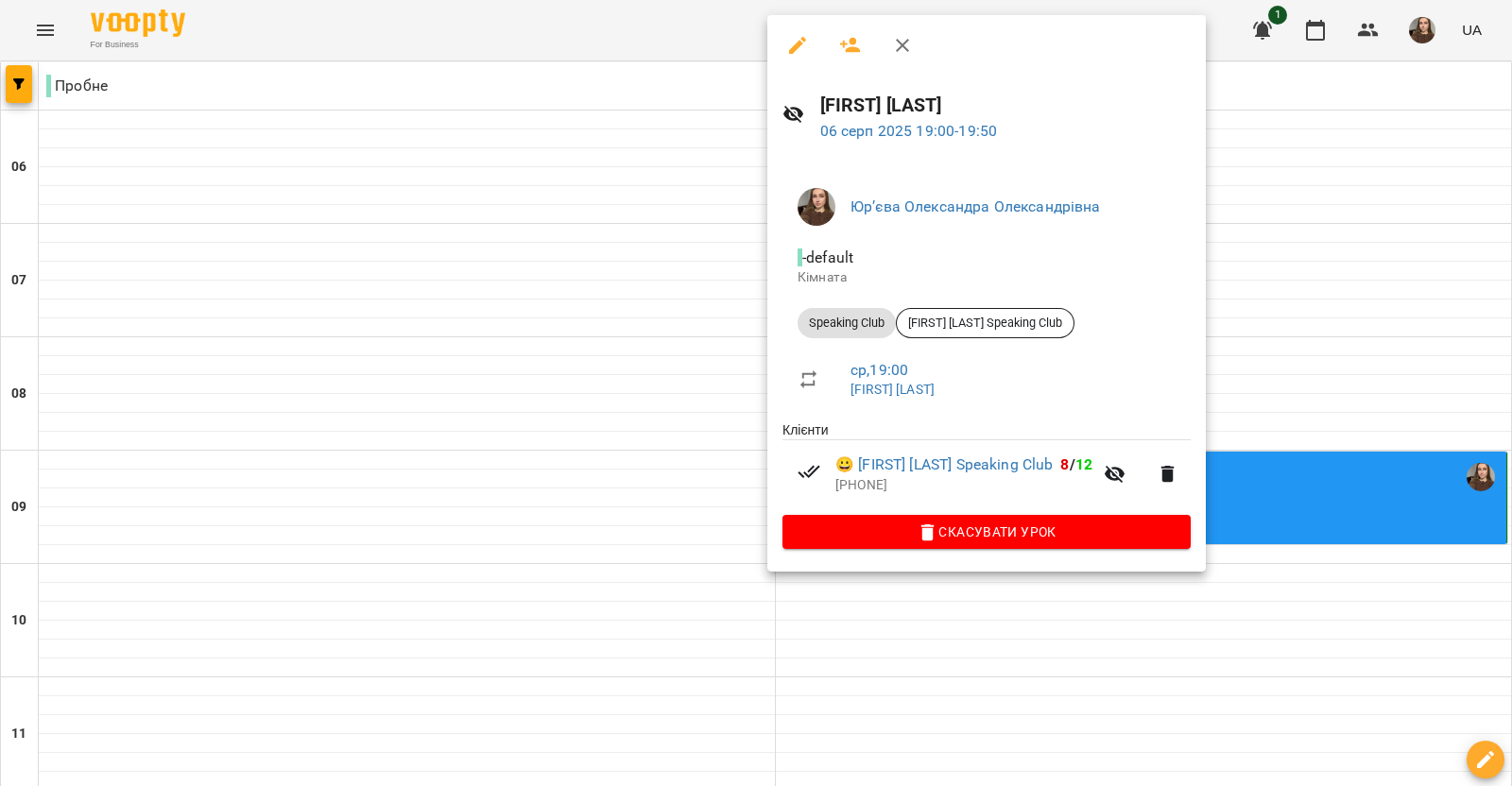 click 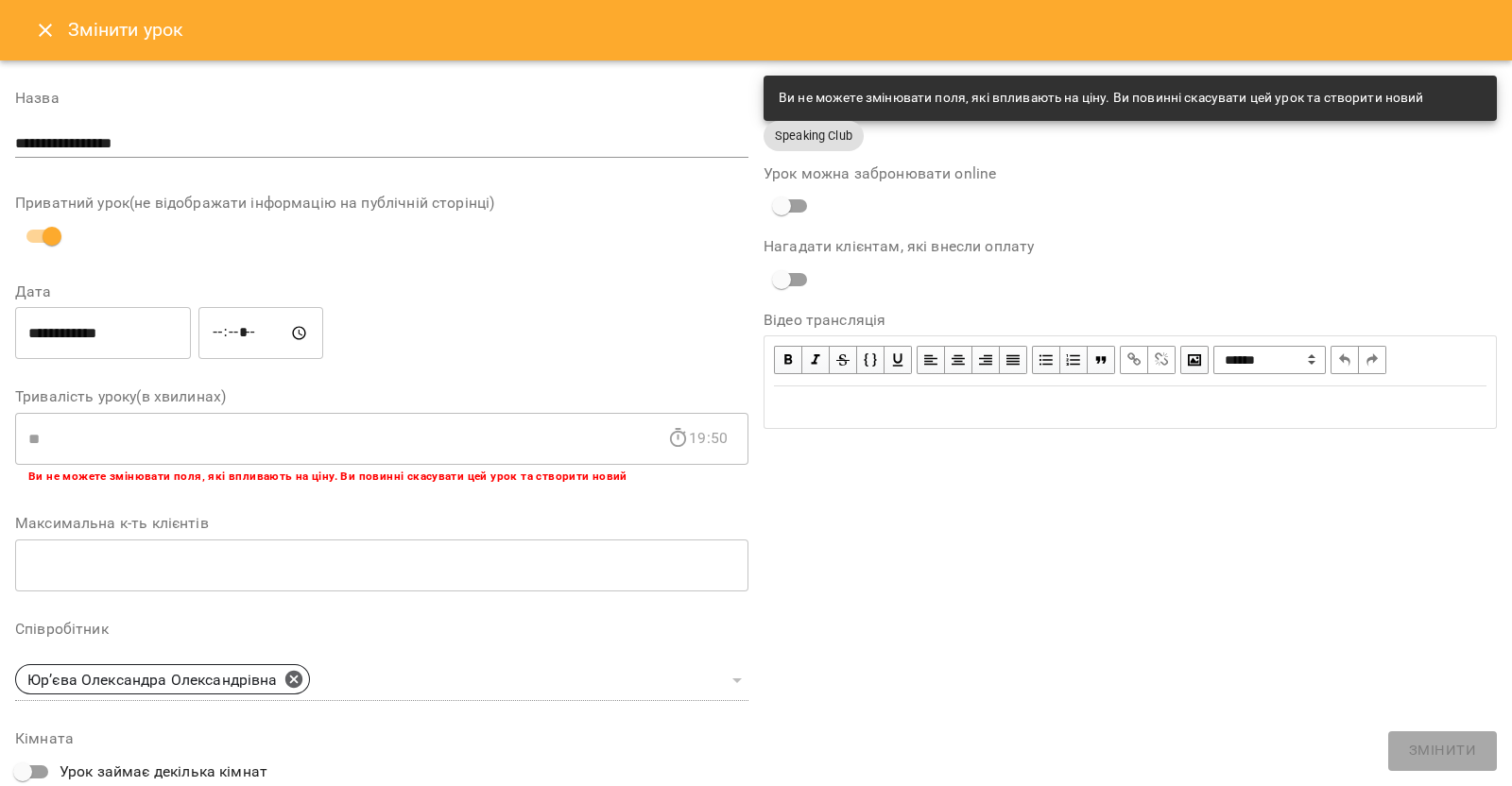 click on "**********" at bounding box center (103, 333) 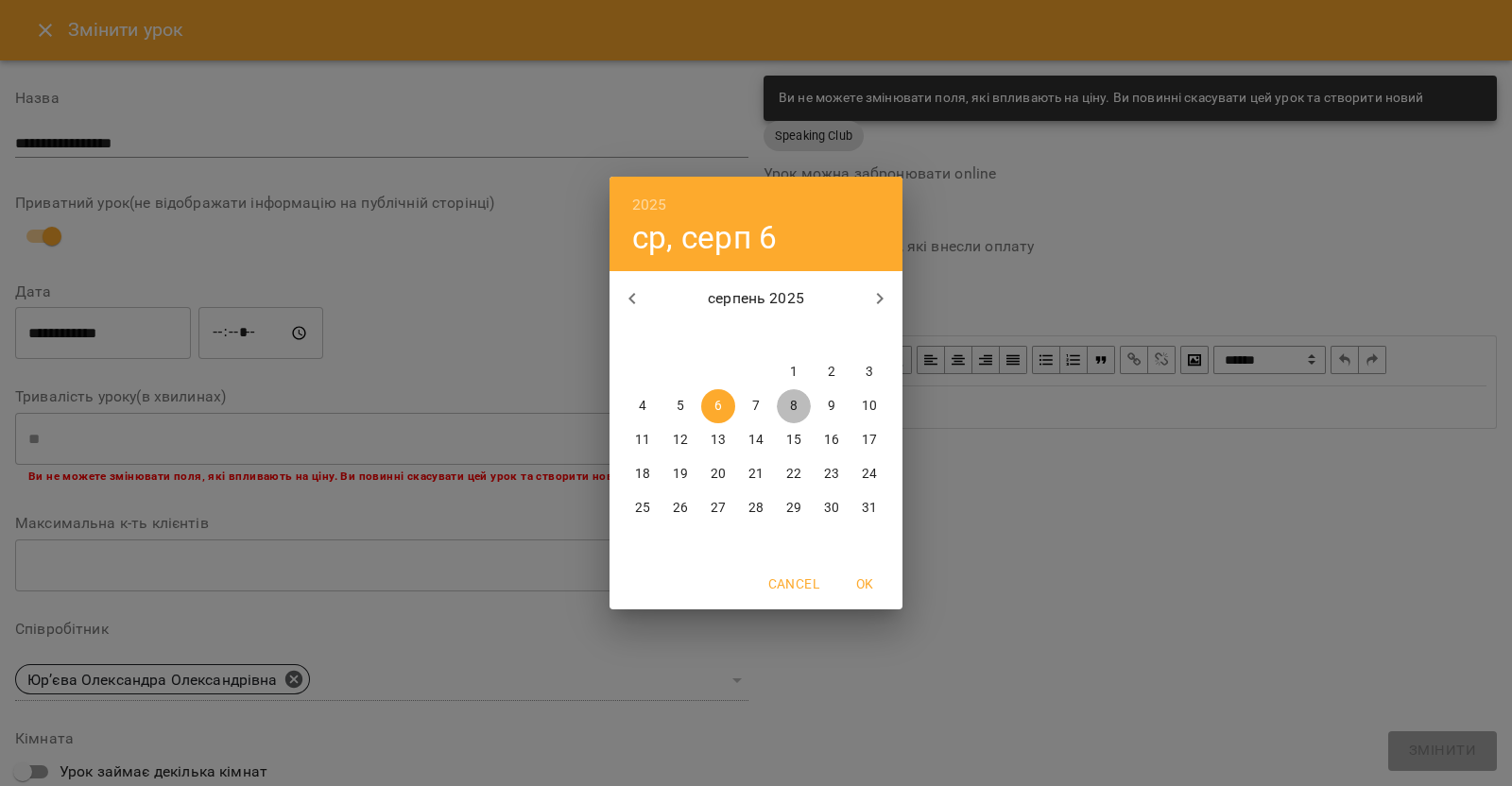 click on "8" at bounding box center [794, 406] 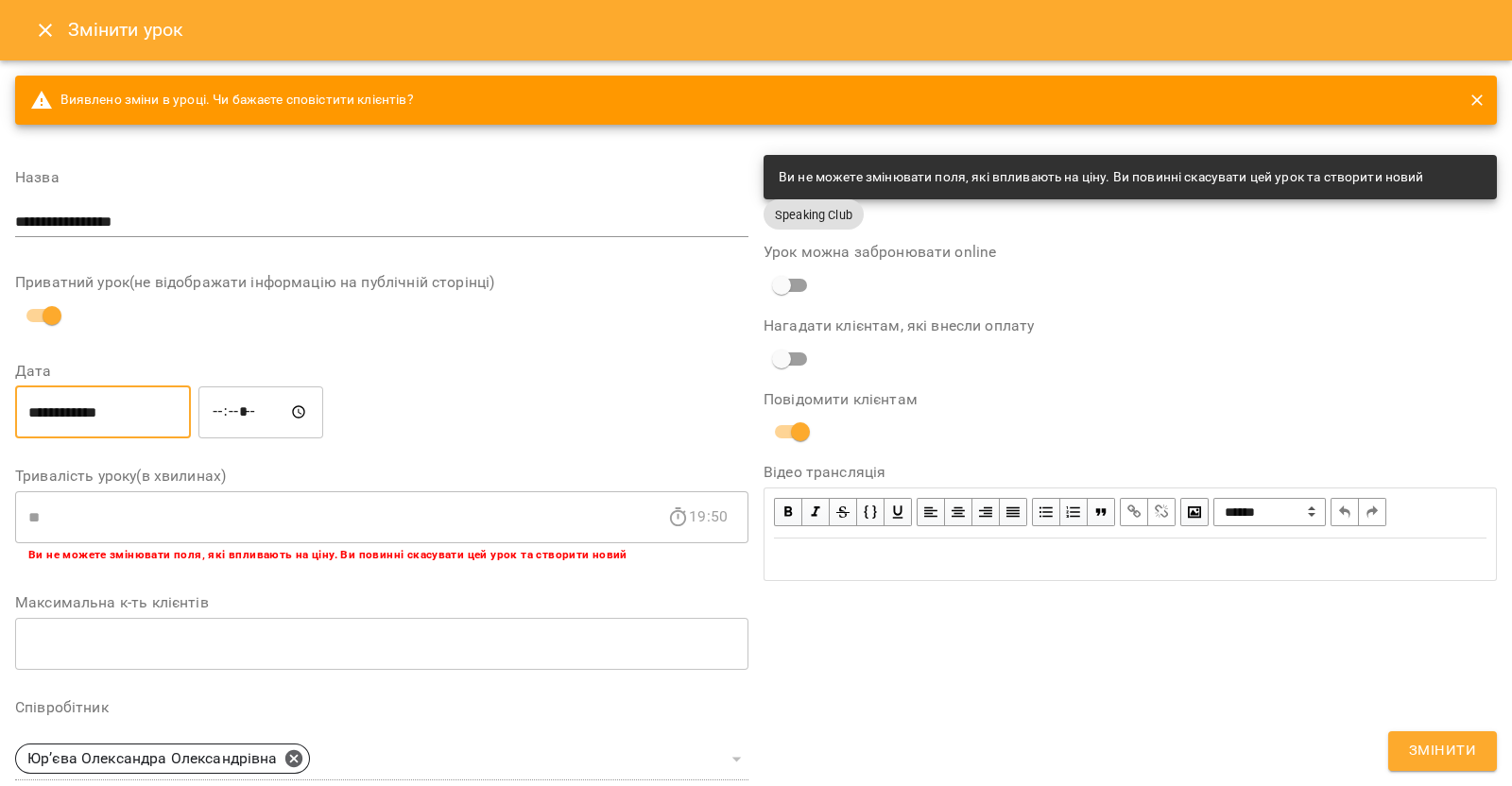 click on "*****" at bounding box center (261, 412) 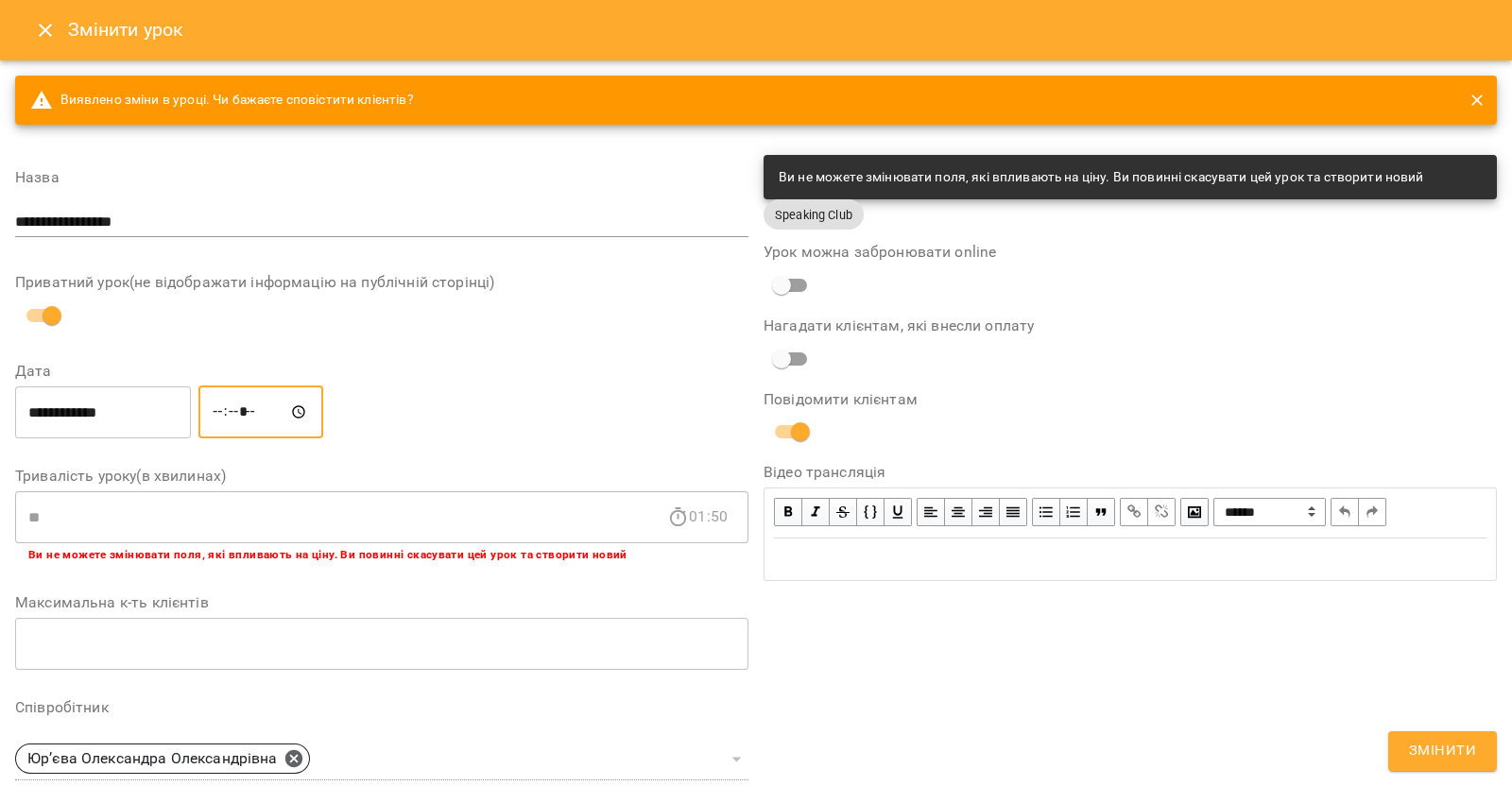 type on "*****" 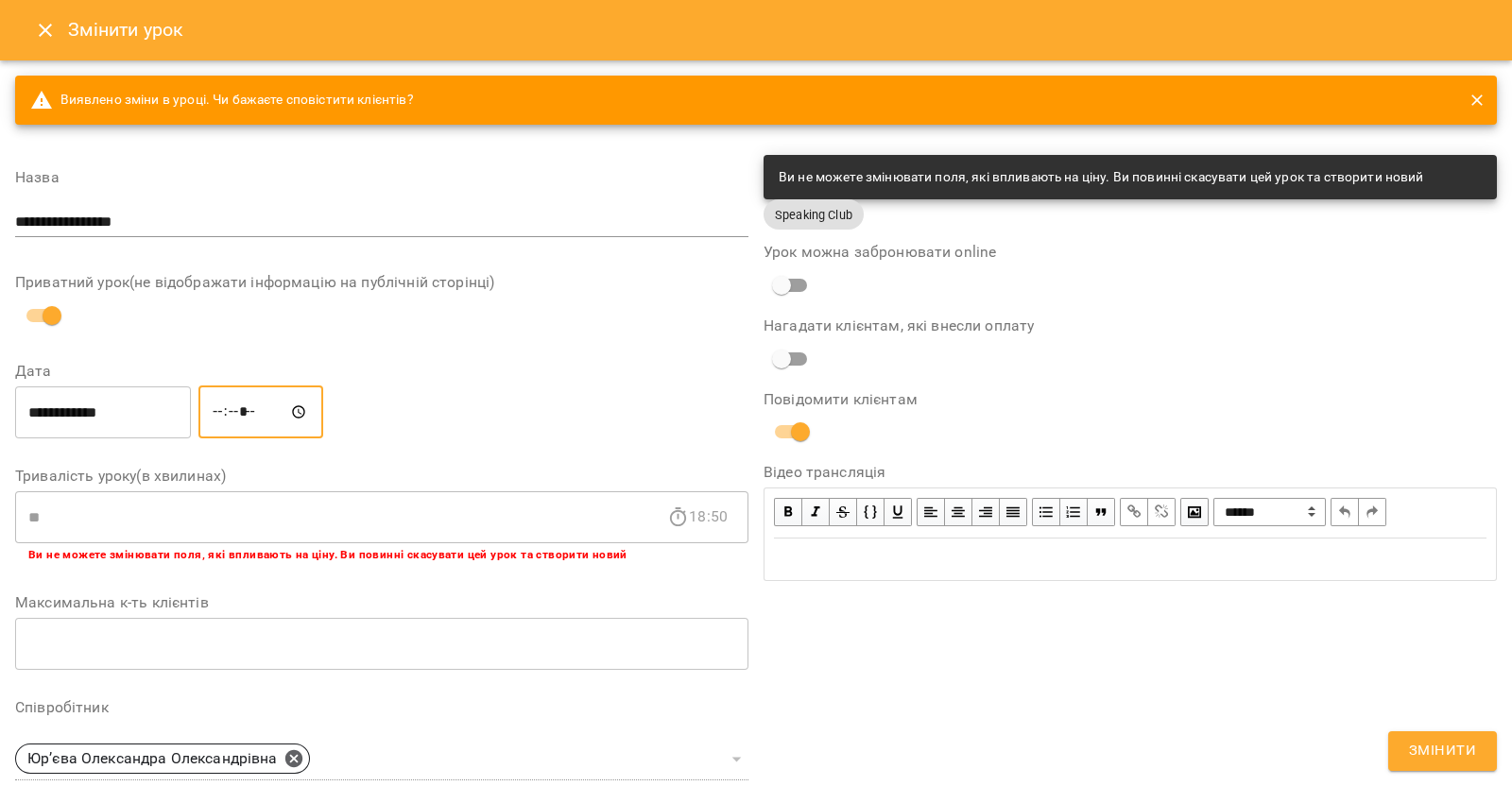 click on "Змінити" at bounding box center [1442, 751] 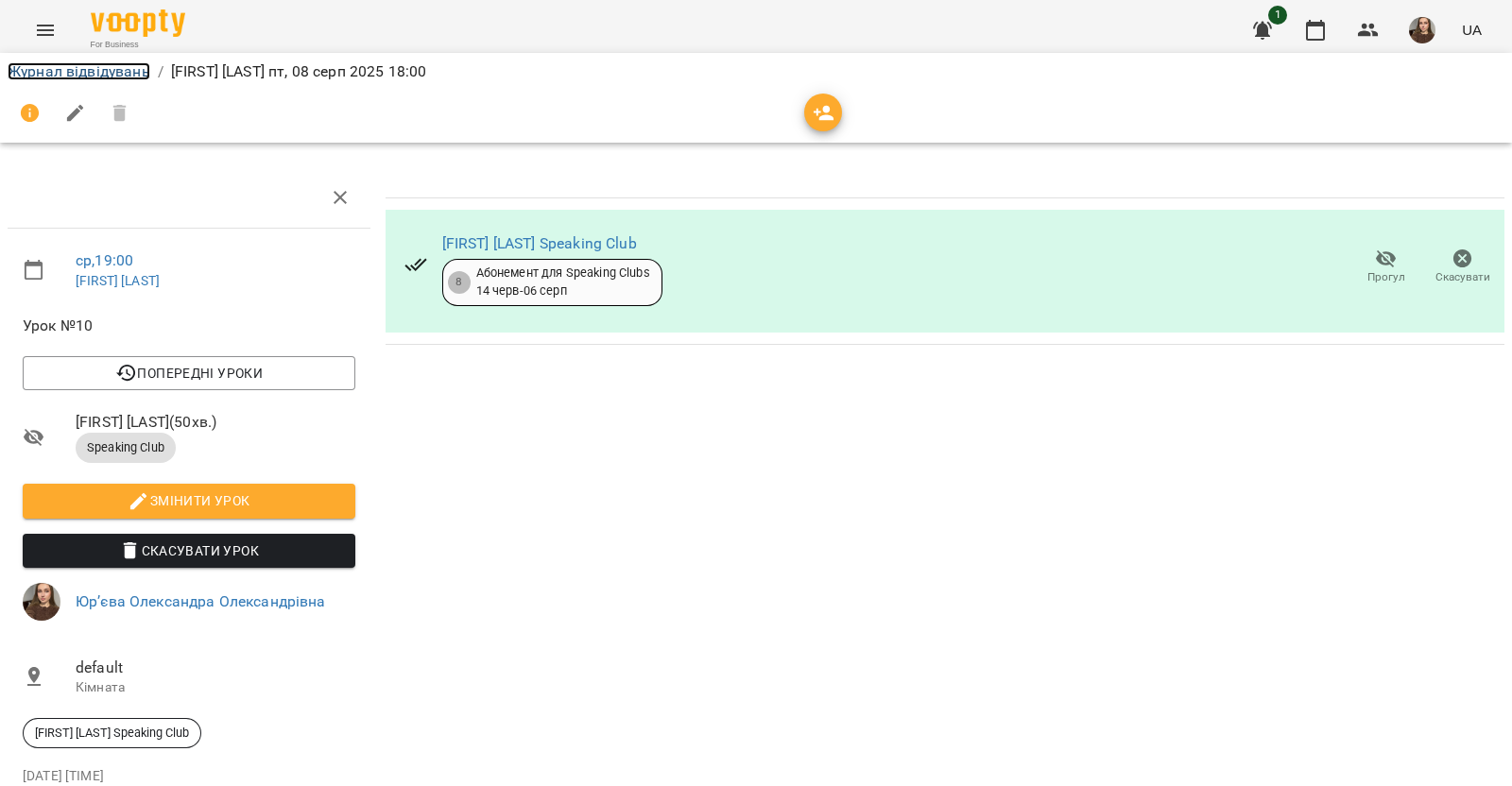click on "Журнал відвідувань" at bounding box center [78, 71] 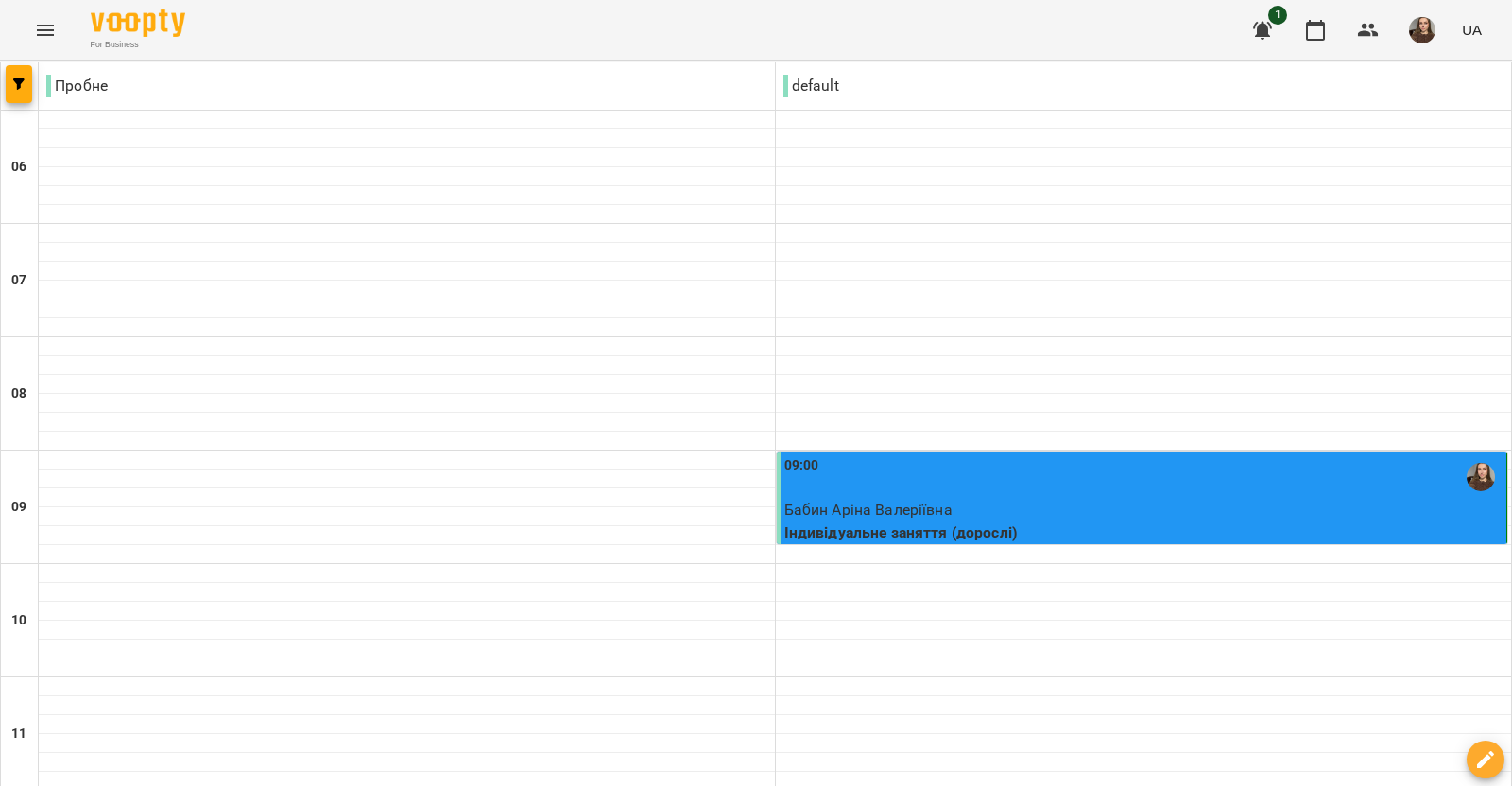 scroll, scrollTop: 905, scrollLeft: 0, axis: vertical 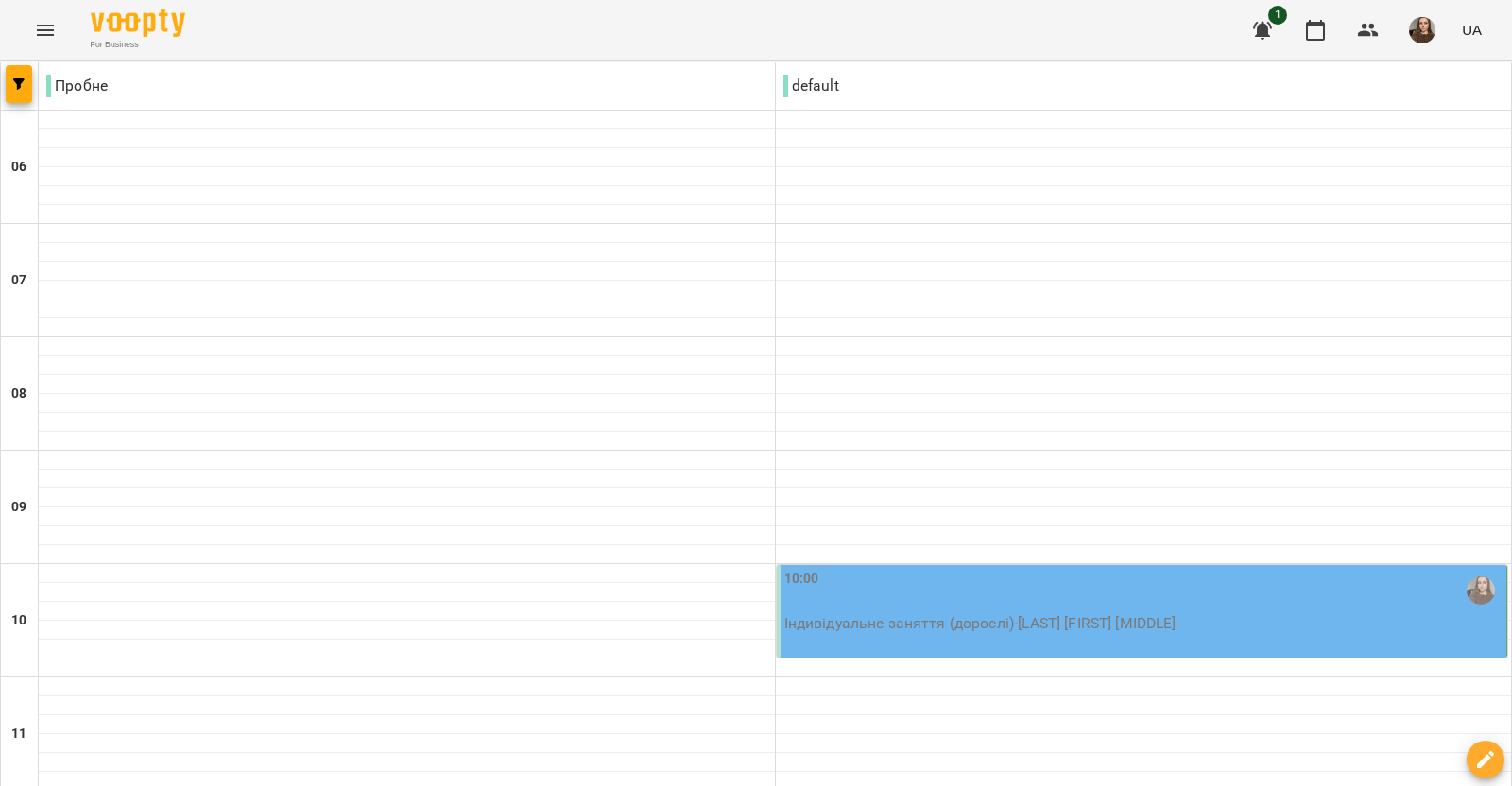 click on "пт 08 серп" at bounding box center [1050, 2068] 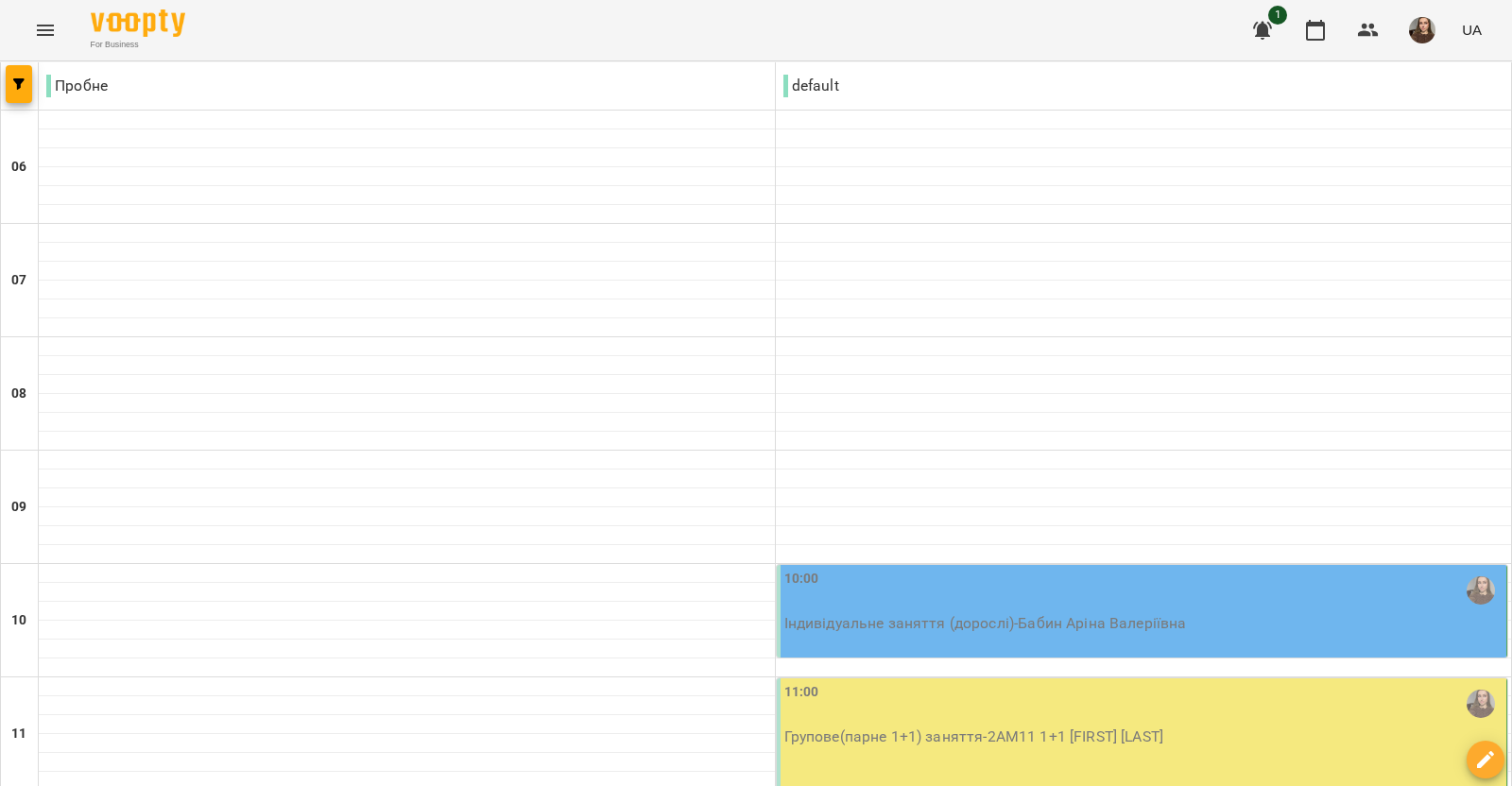scroll, scrollTop: 235, scrollLeft: 0, axis: vertical 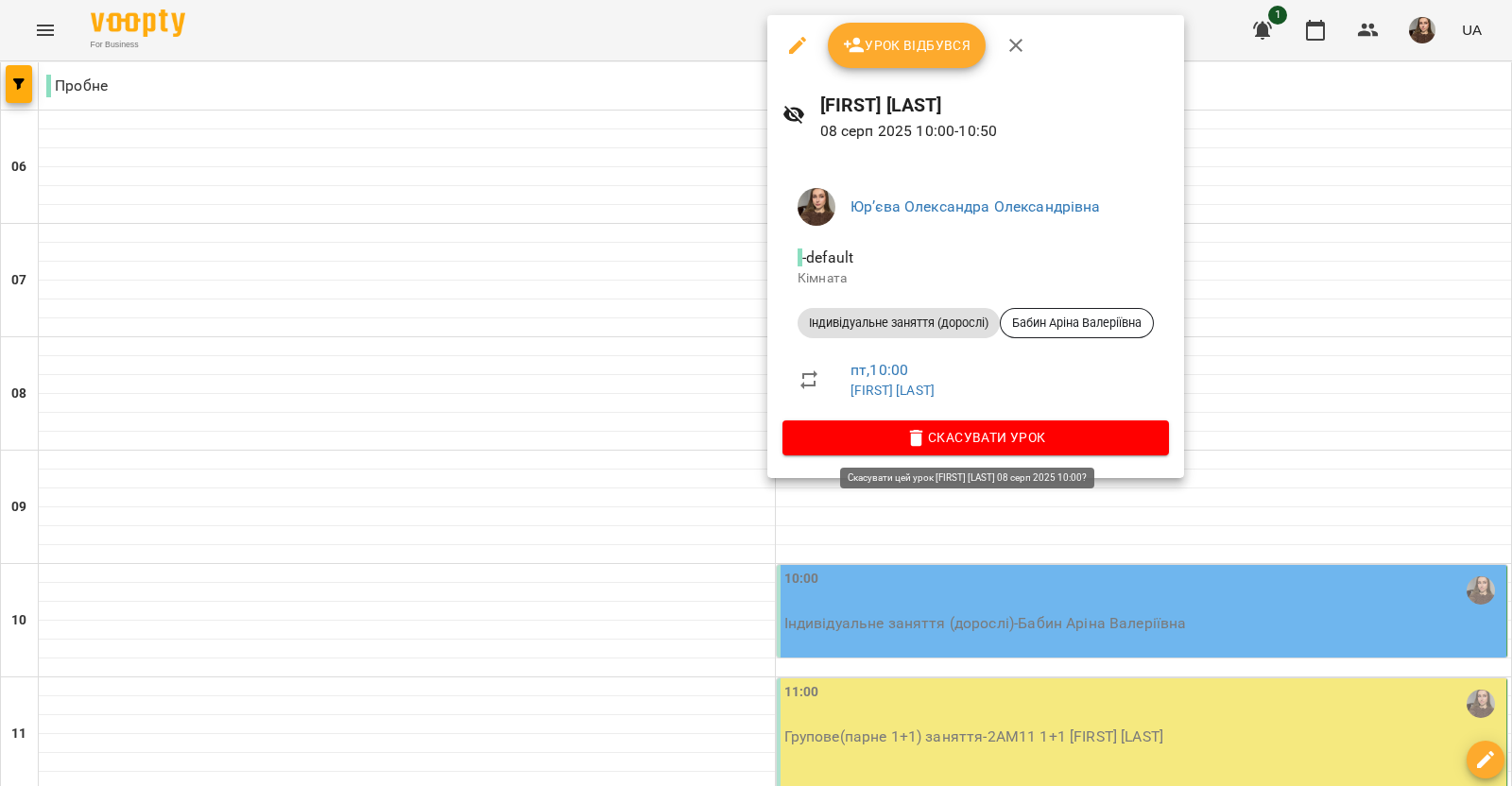 click on "Скасувати Урок" at bounding box center (975, 437) 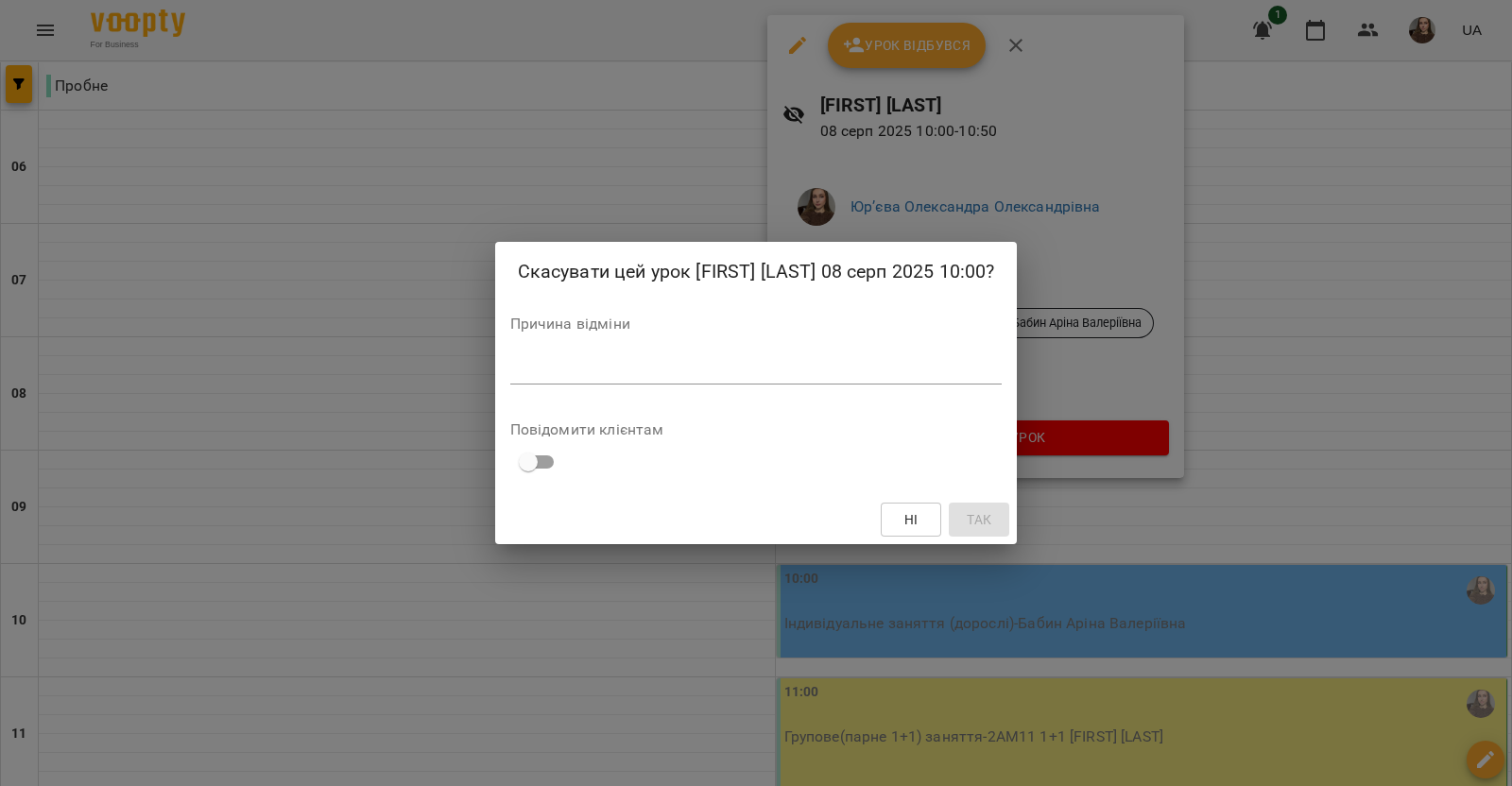 click on "*" at bounding box center (756, 369) 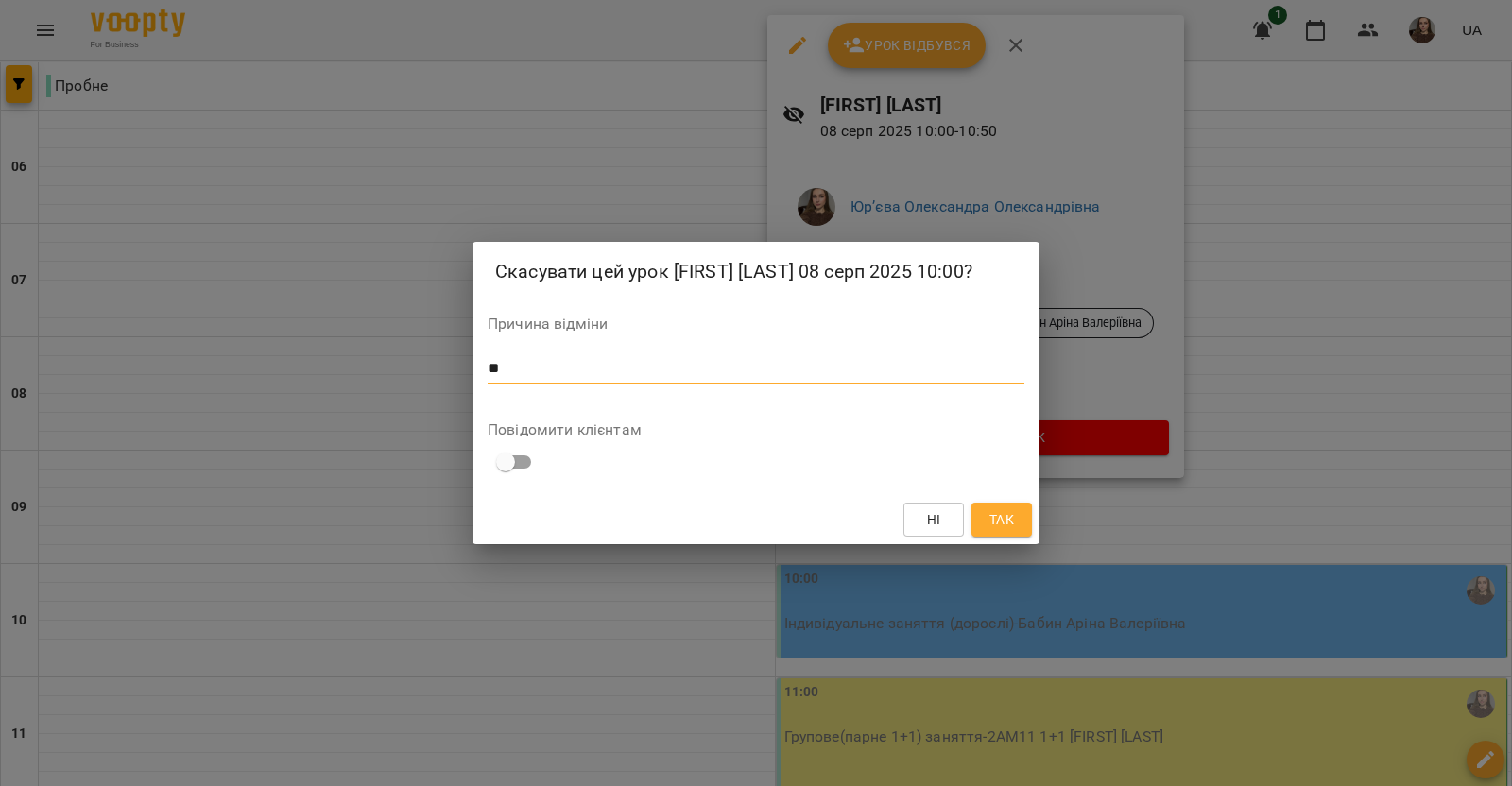 type on "*" 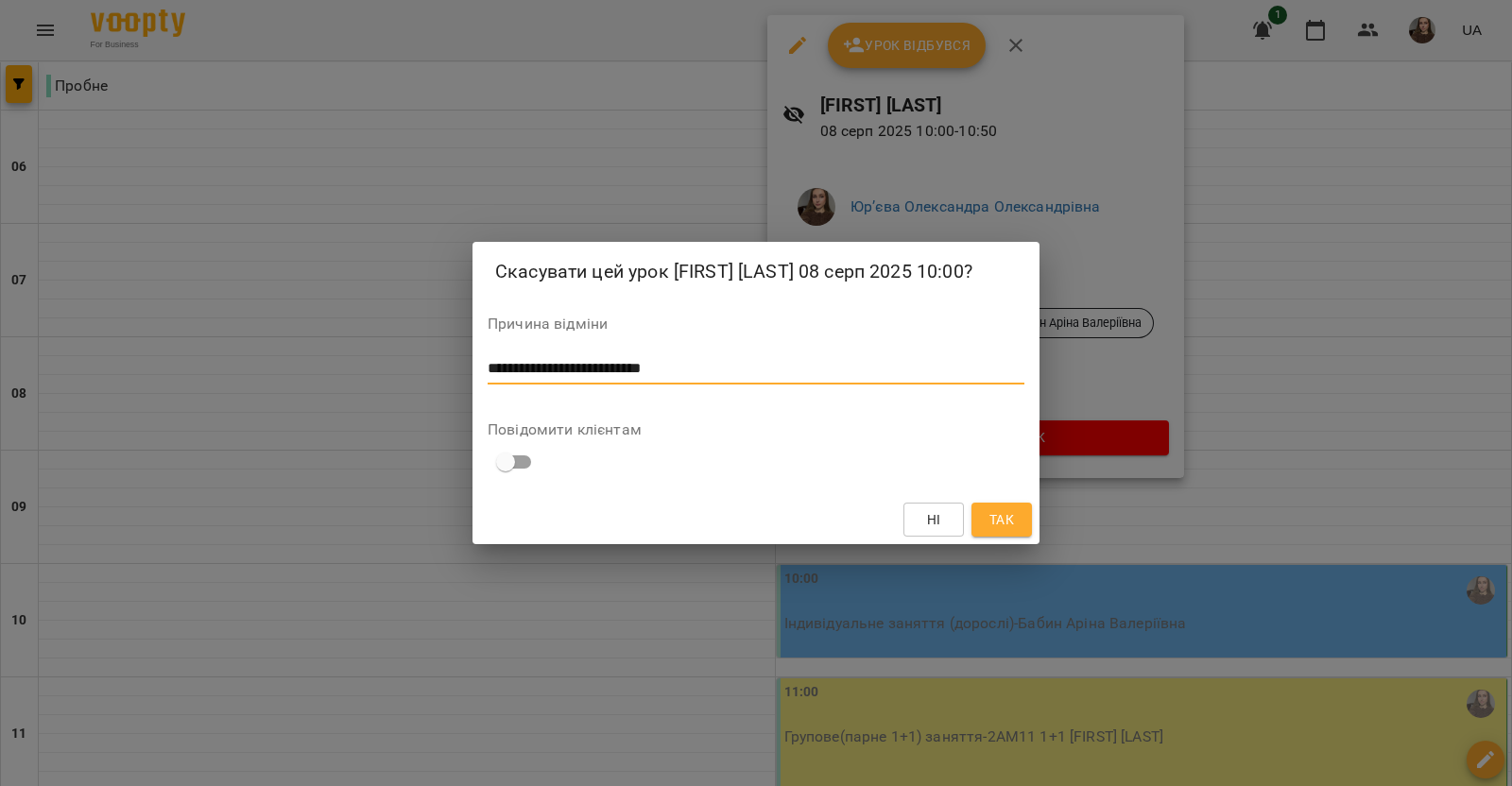 type on "**********" 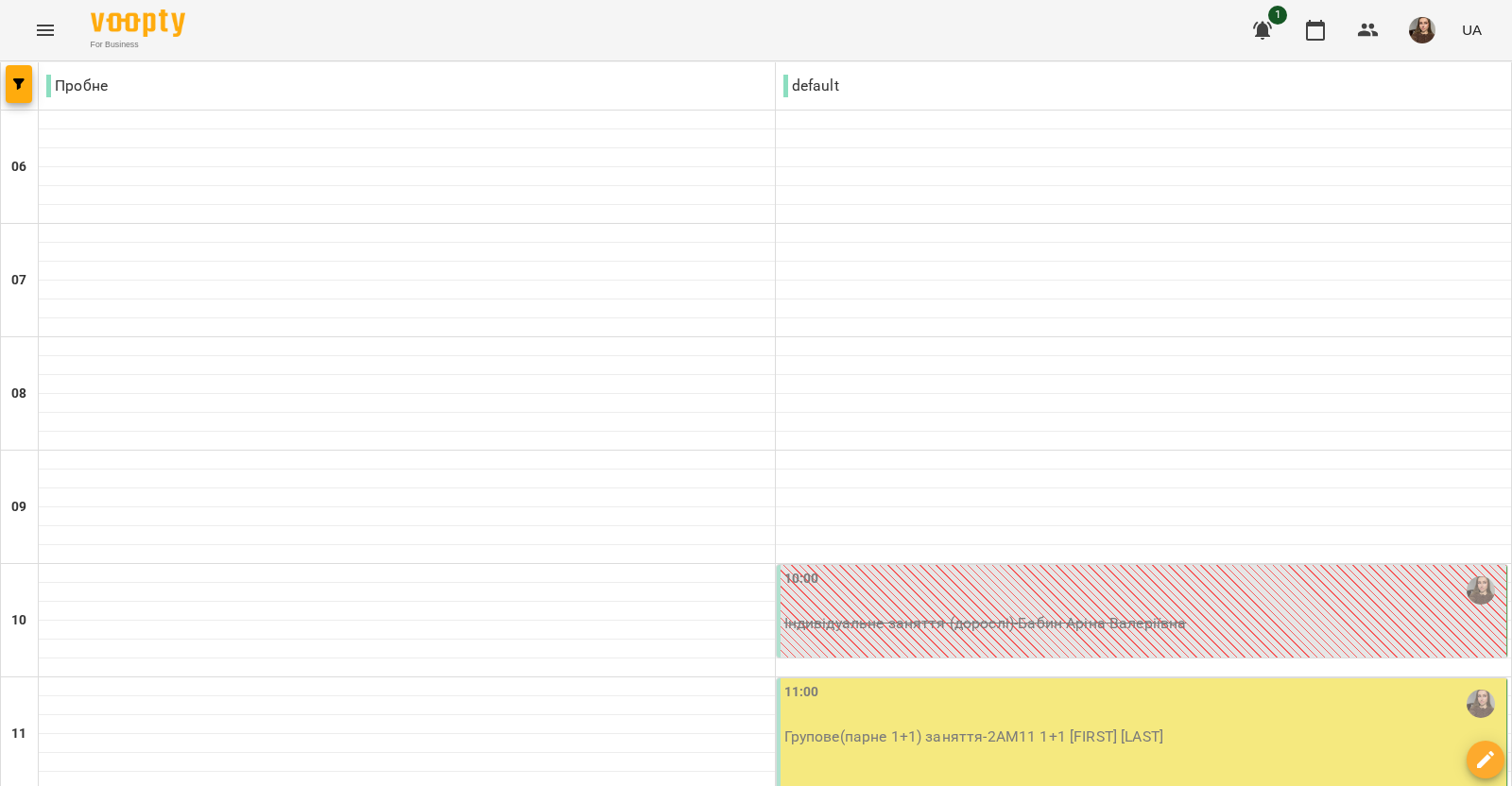 scroll, scrollTop: 1181, scrollLeft: 0, axis: vertical 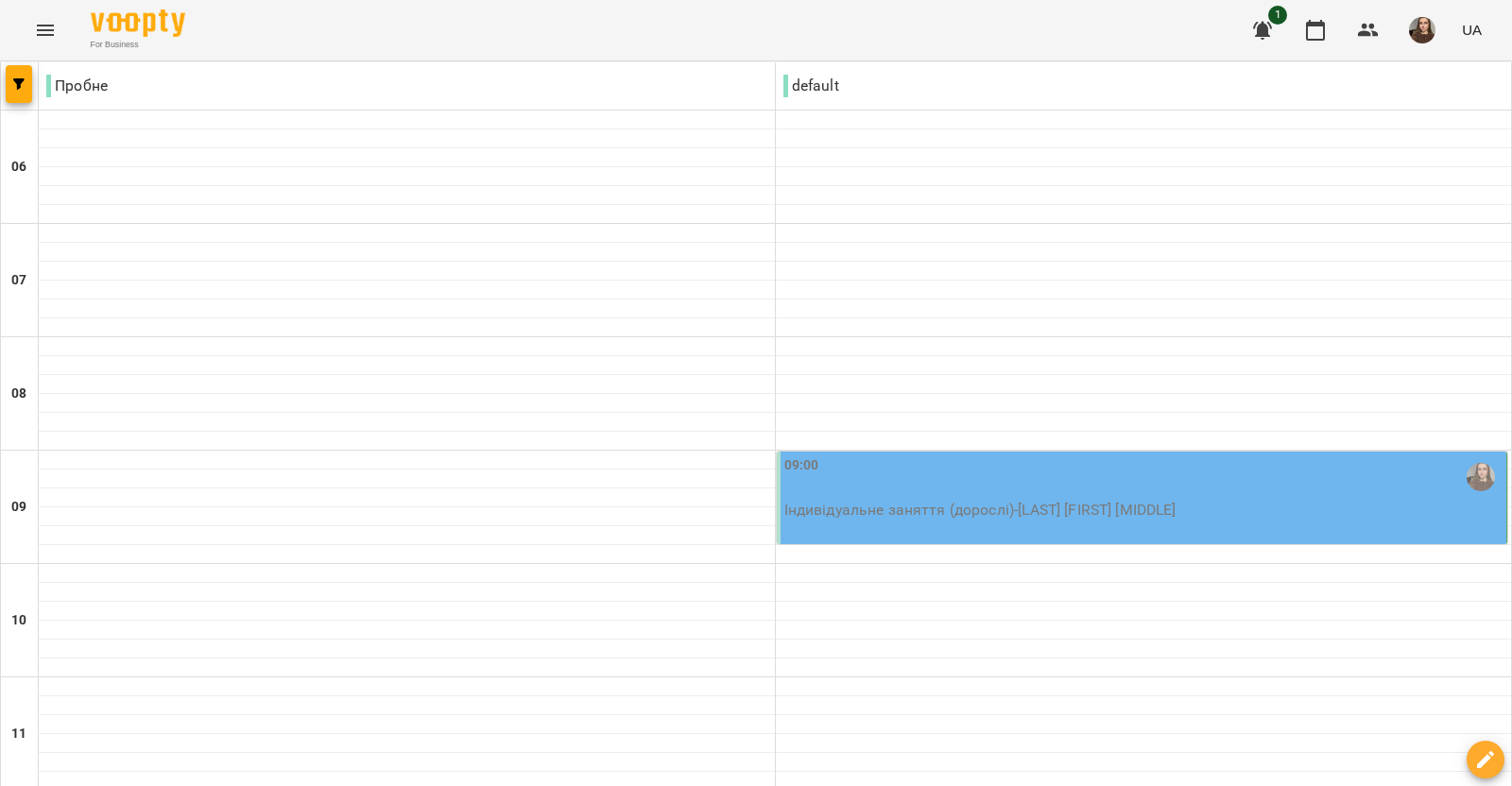 click at bounding box center [850, 2124] 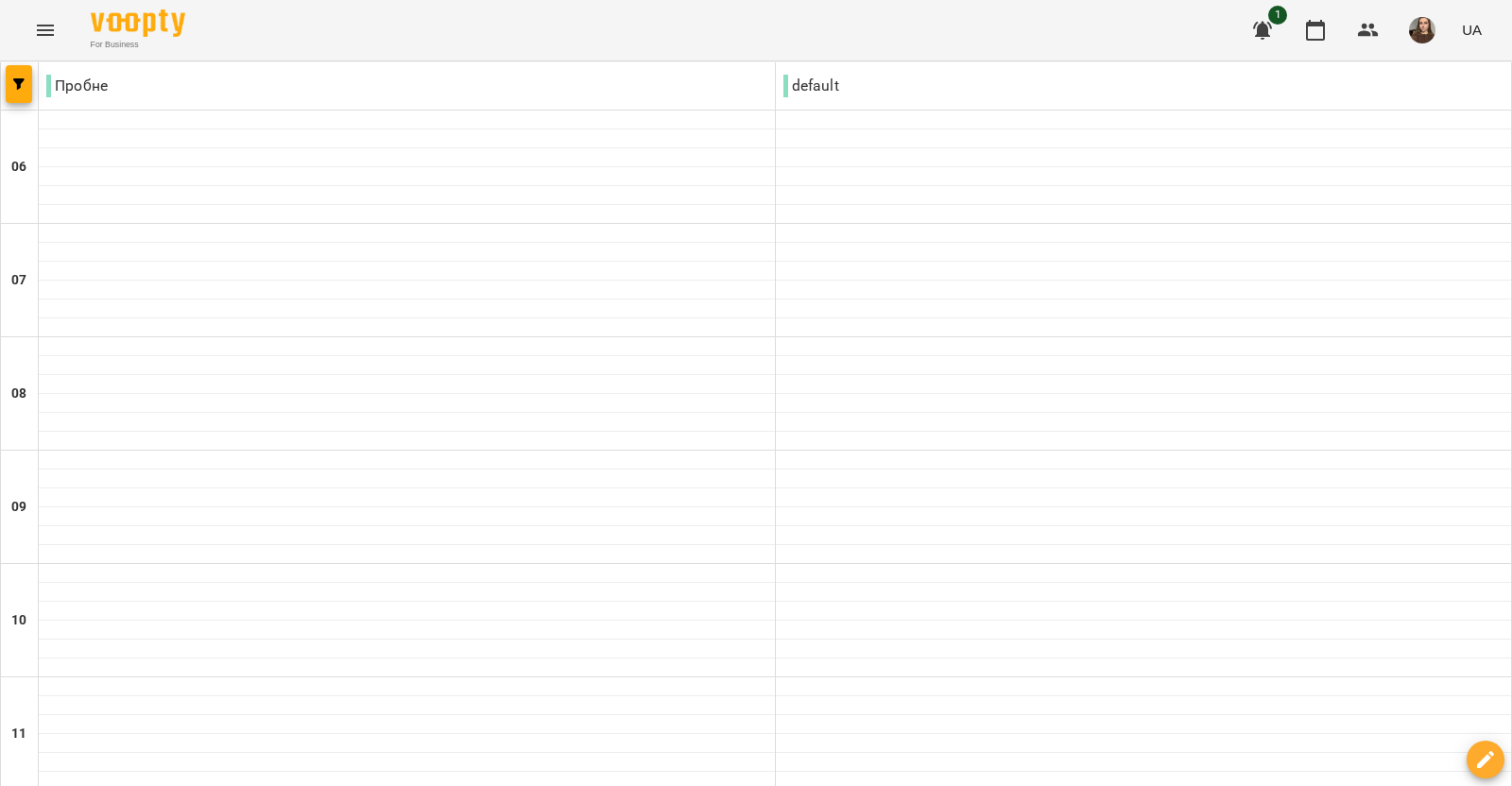 click on "13 серп" at bounding box center [627, 2080] 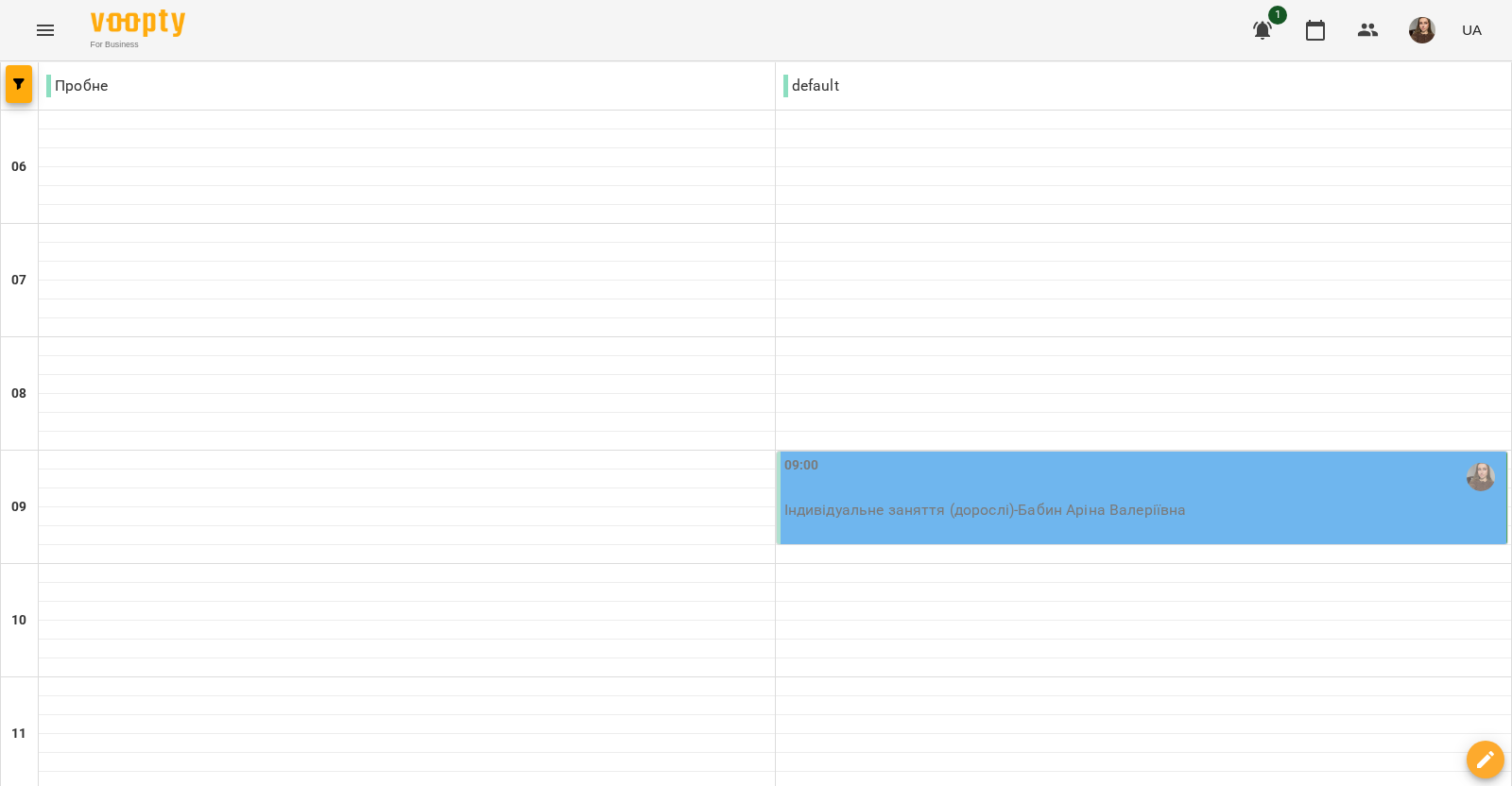 scroll, scrollTop: 117, scrollLeft: 0, axis: vertical 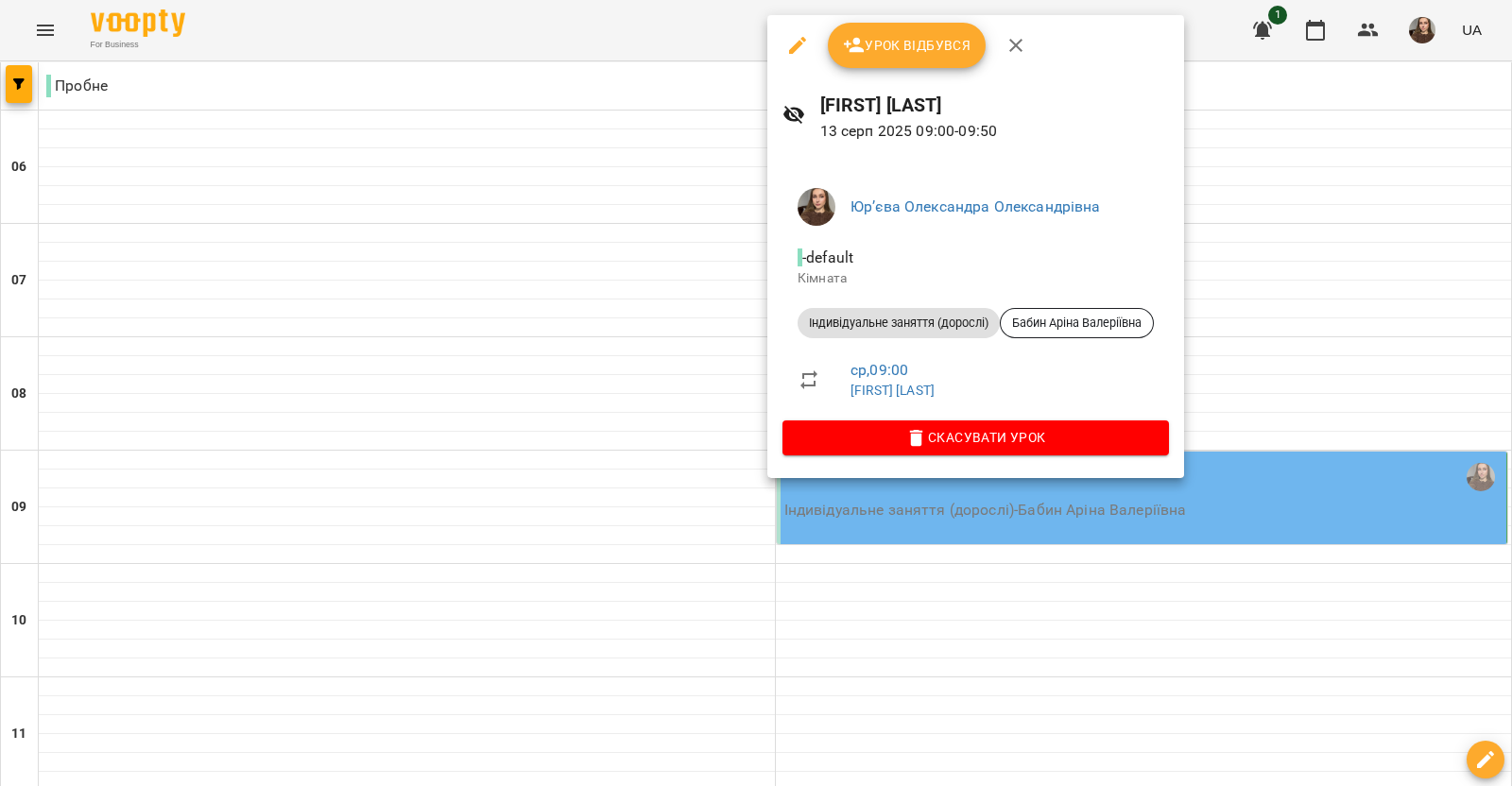 click 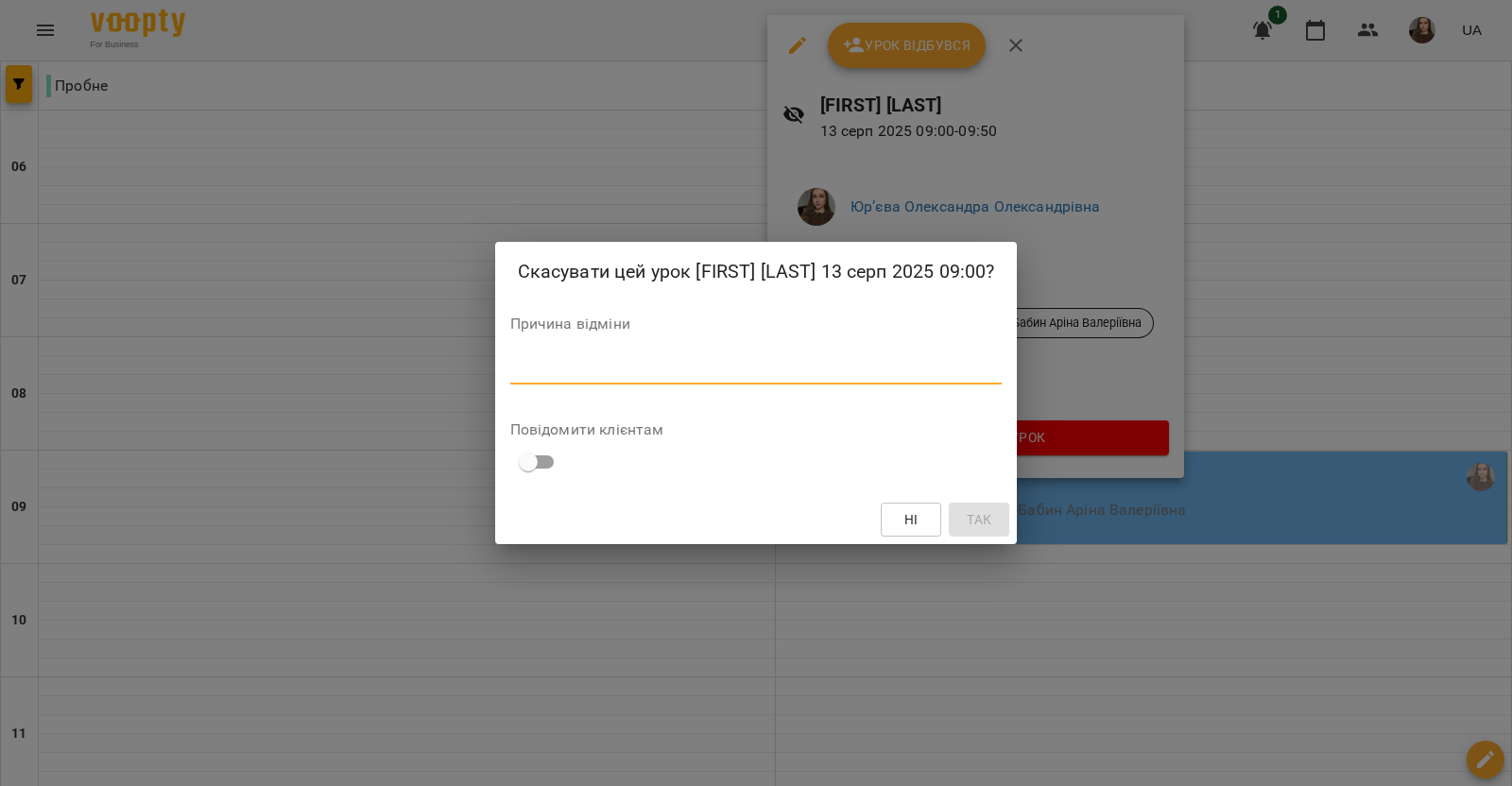 paste on "**********" 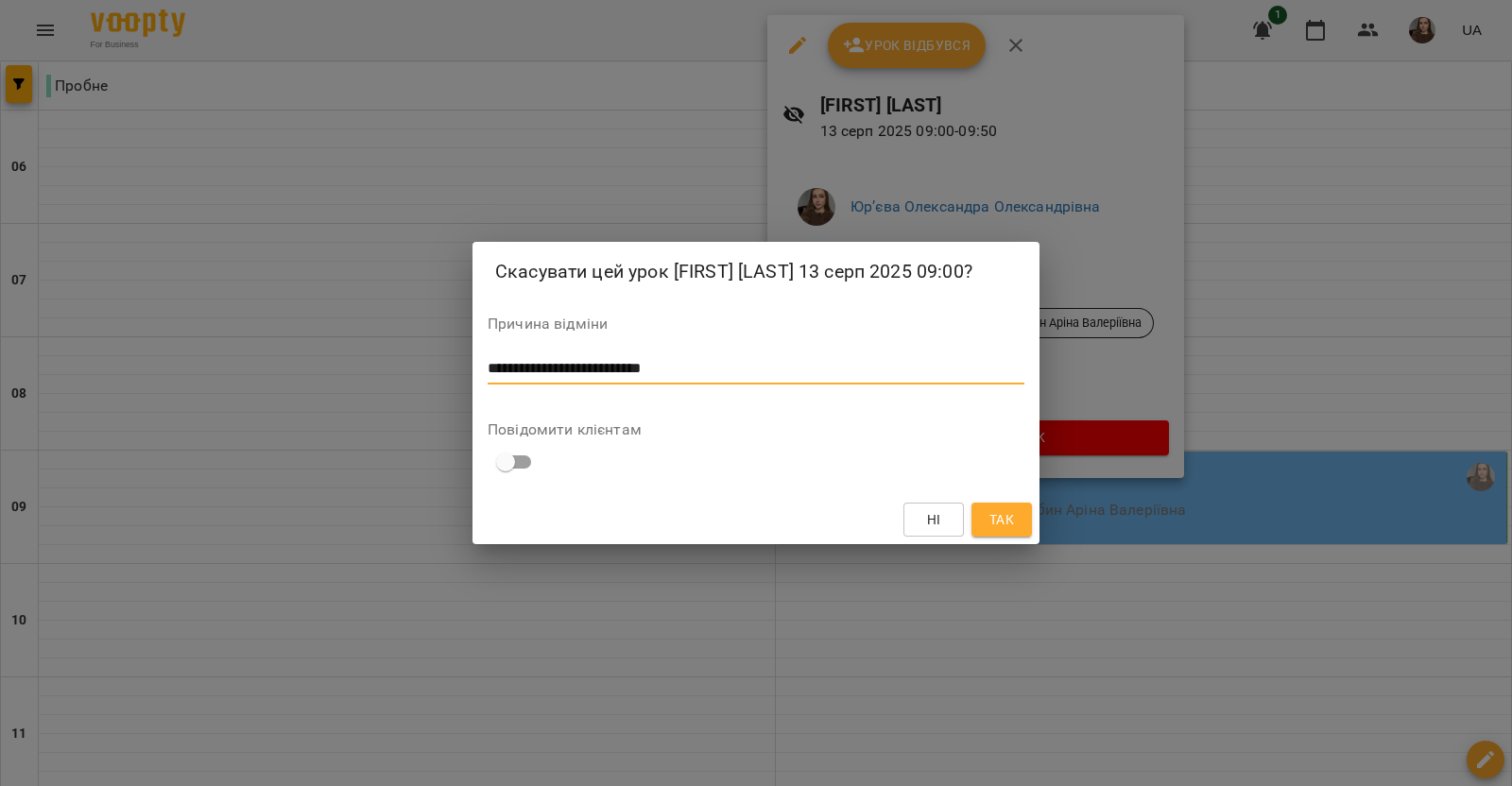 type on "**********" 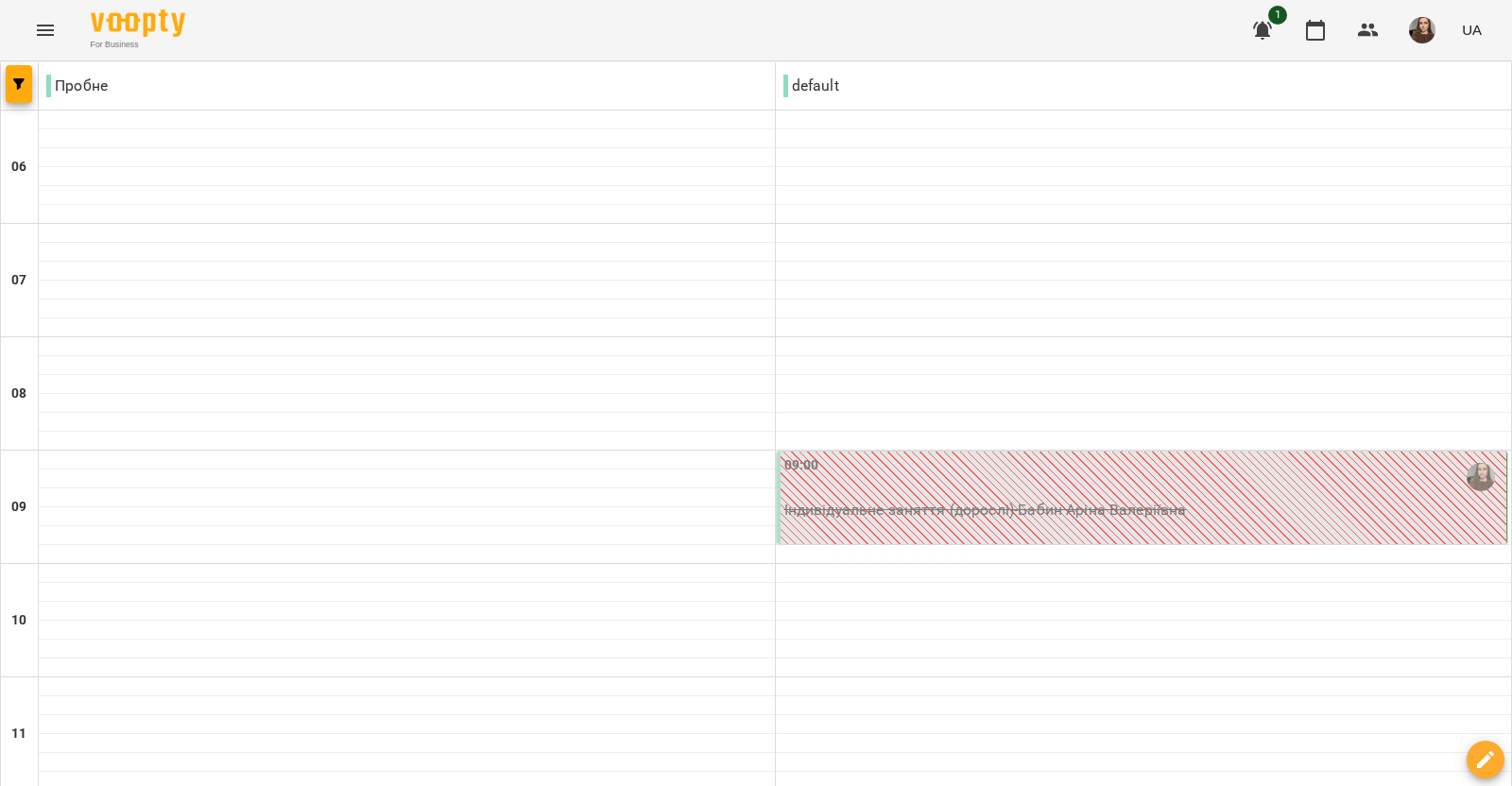 click on "пт" at bounding box center (1050, 2062) 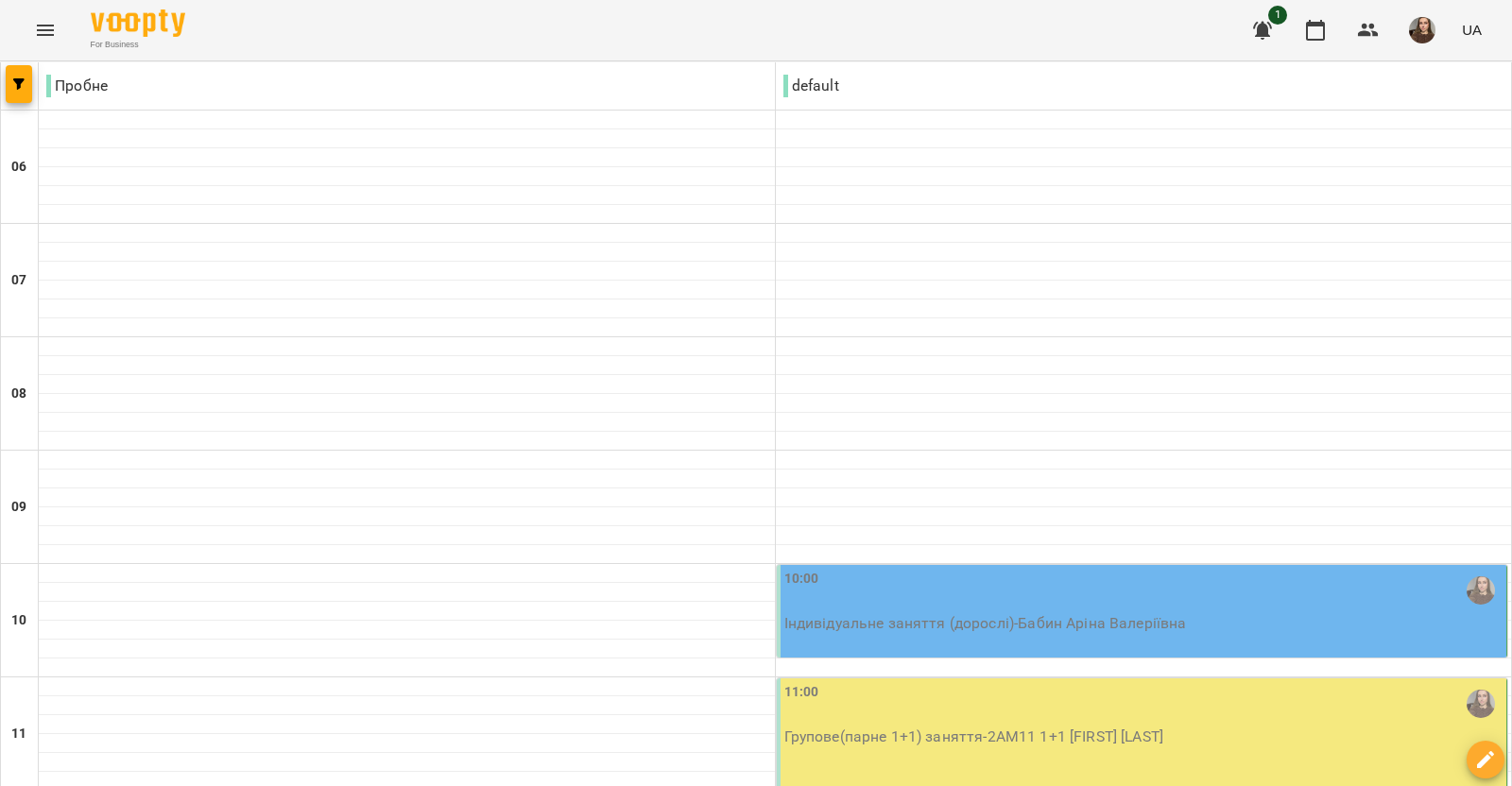 click on "10:00" at bounding box center (1143, 590) 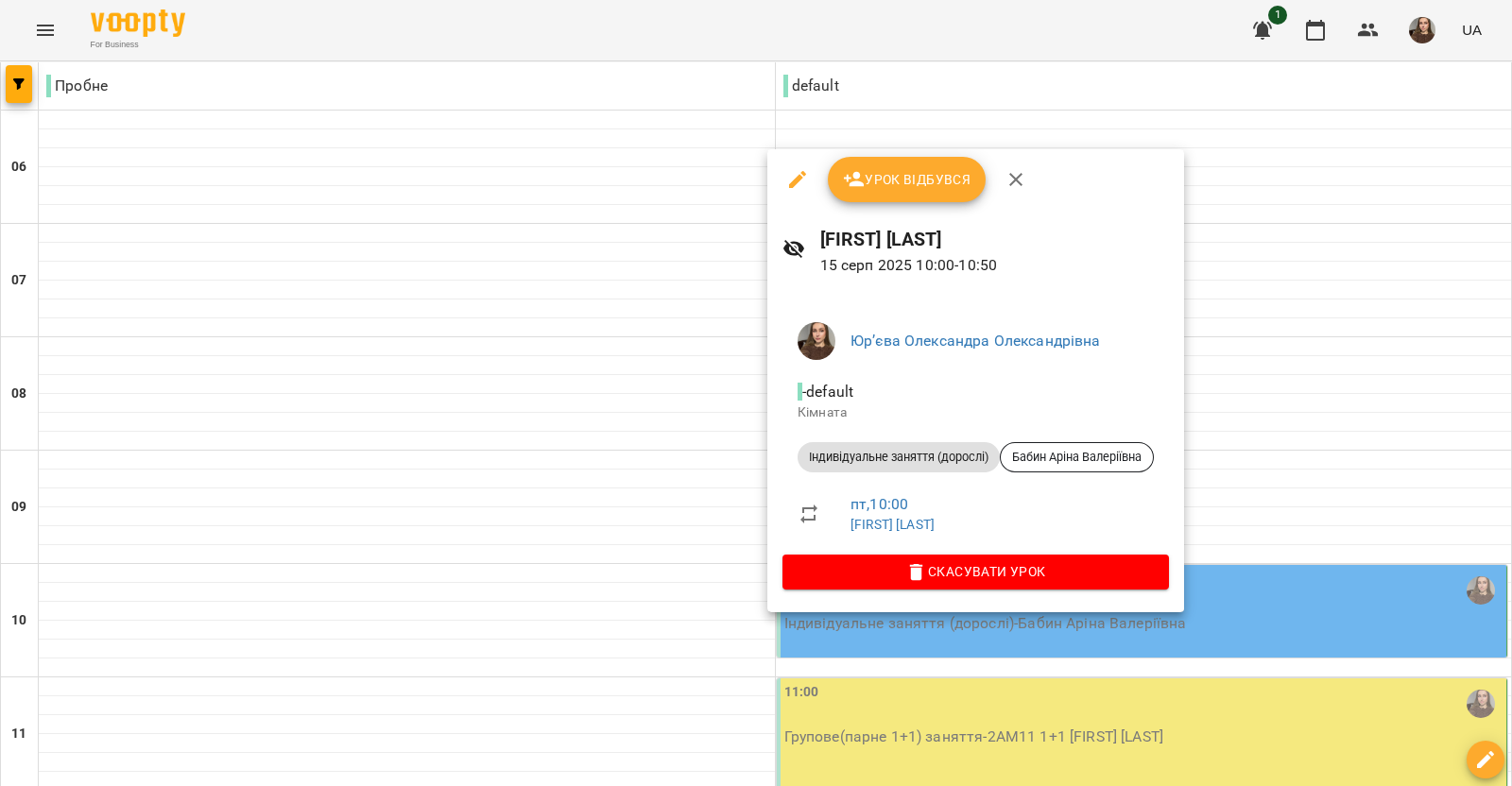 click 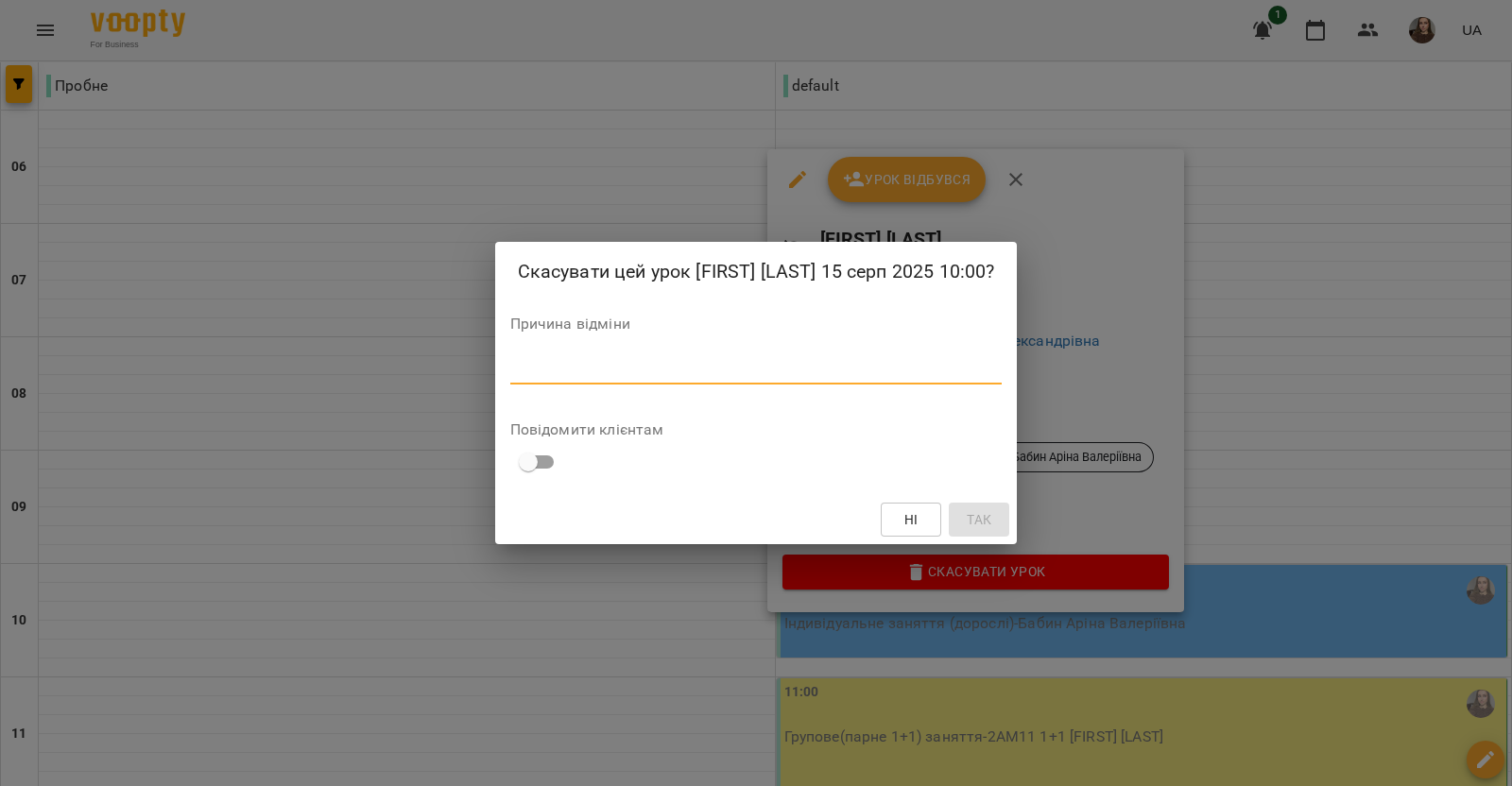 click at bounding box center (756, 368) 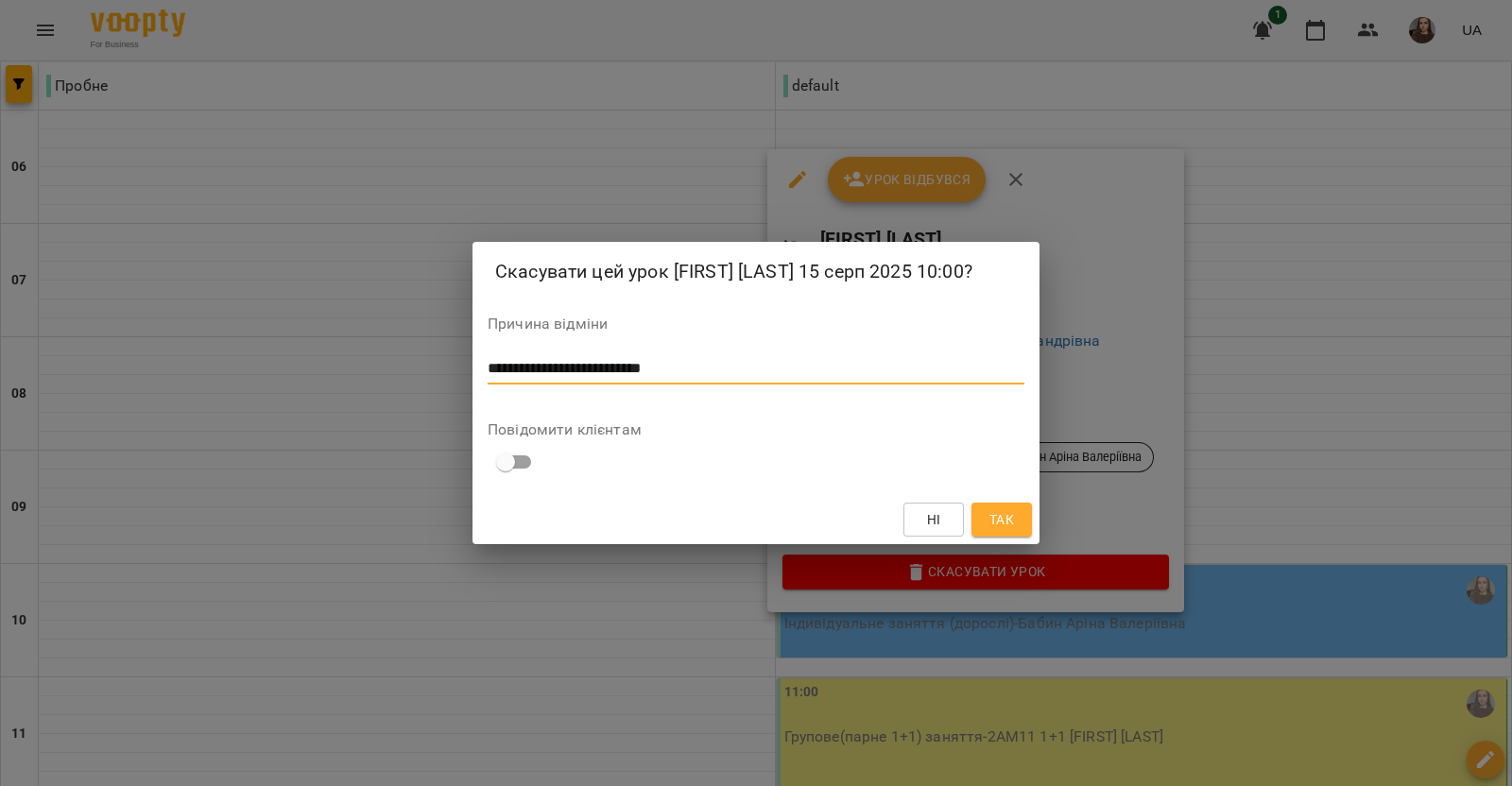 type on "**********" 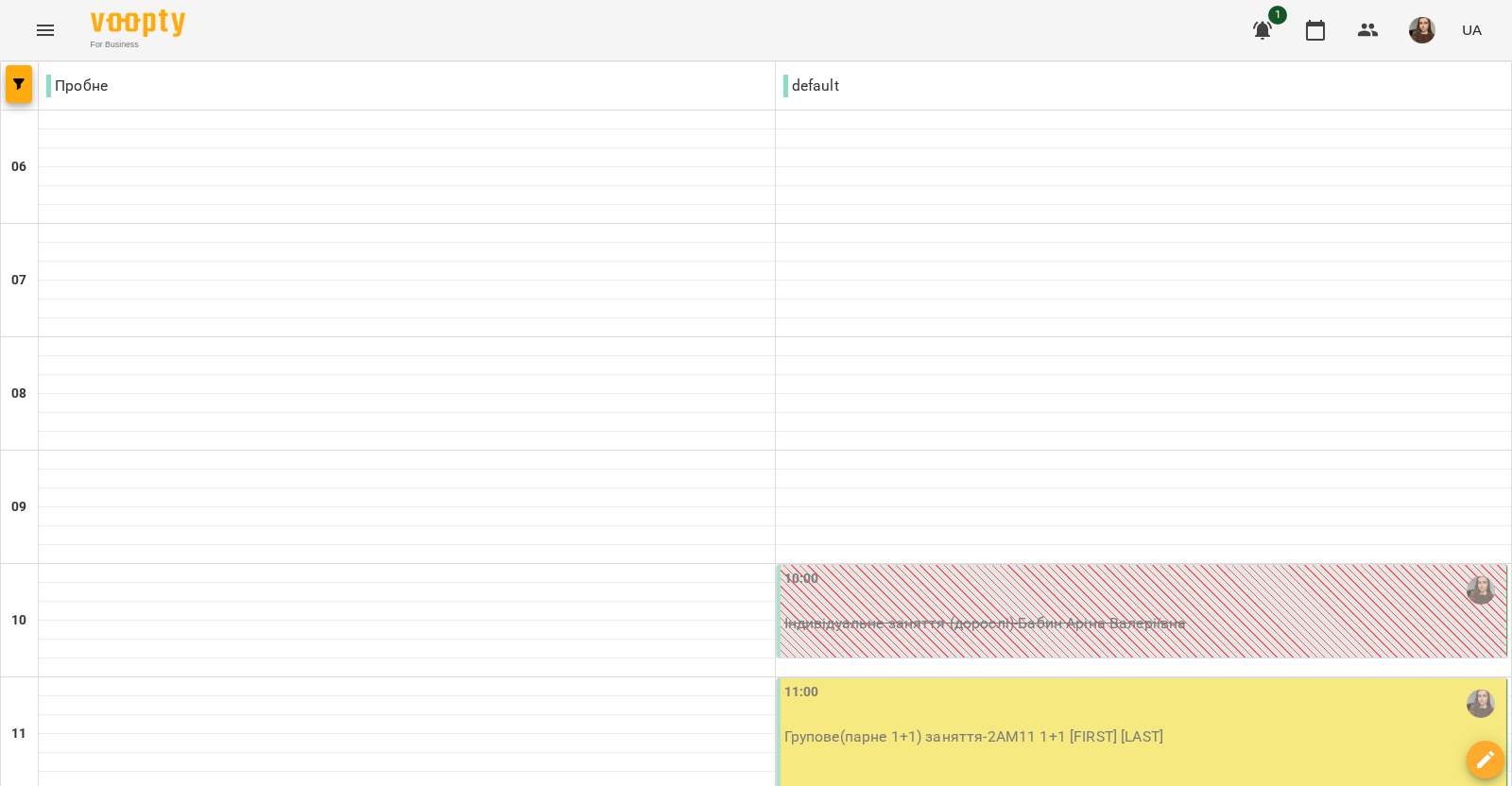 scroll, scrollTop: 471, scrollLeft: 0, axis: vertical 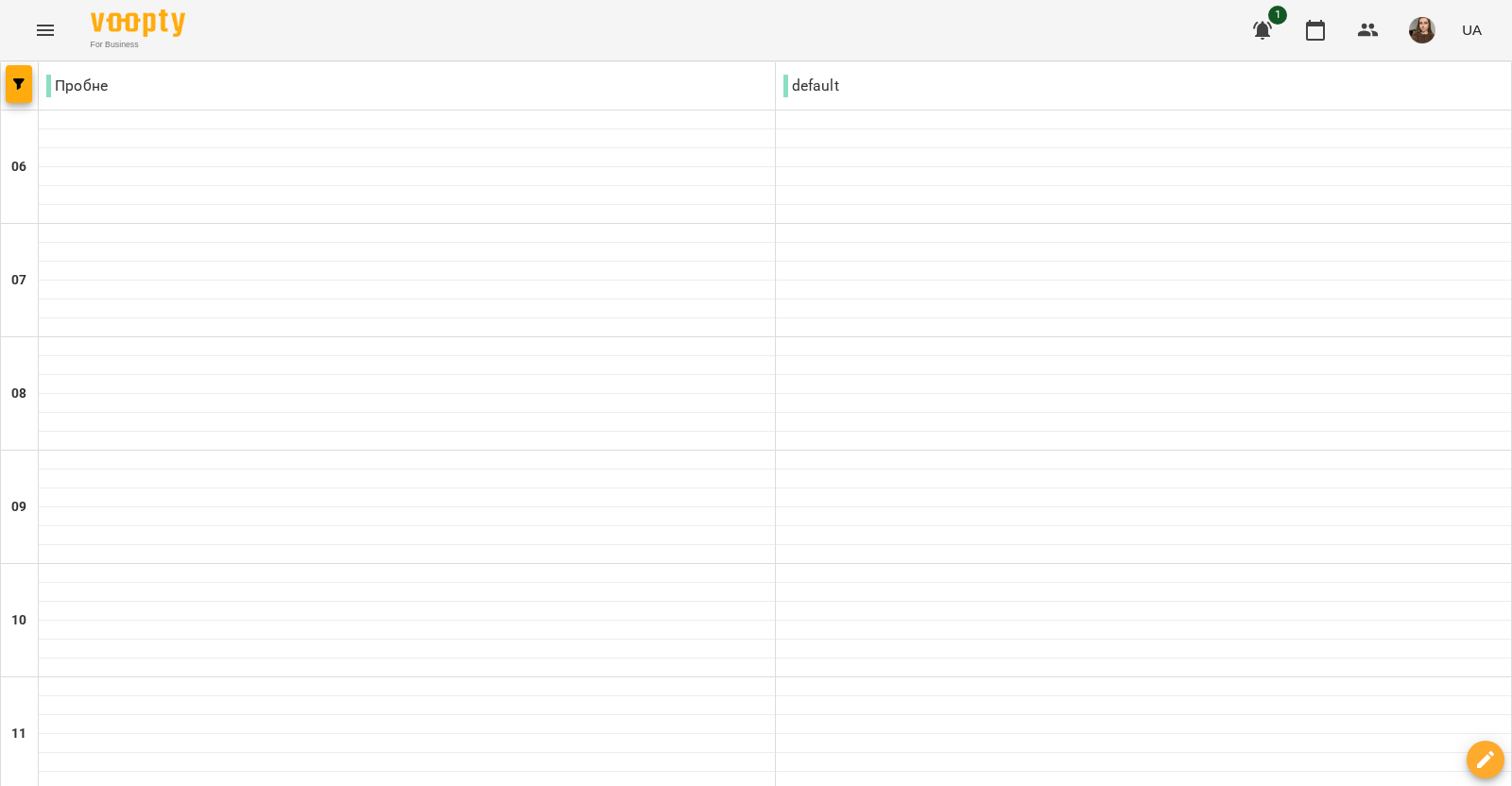 click on "ср 20 серп" at bounding box center (627, 2068) 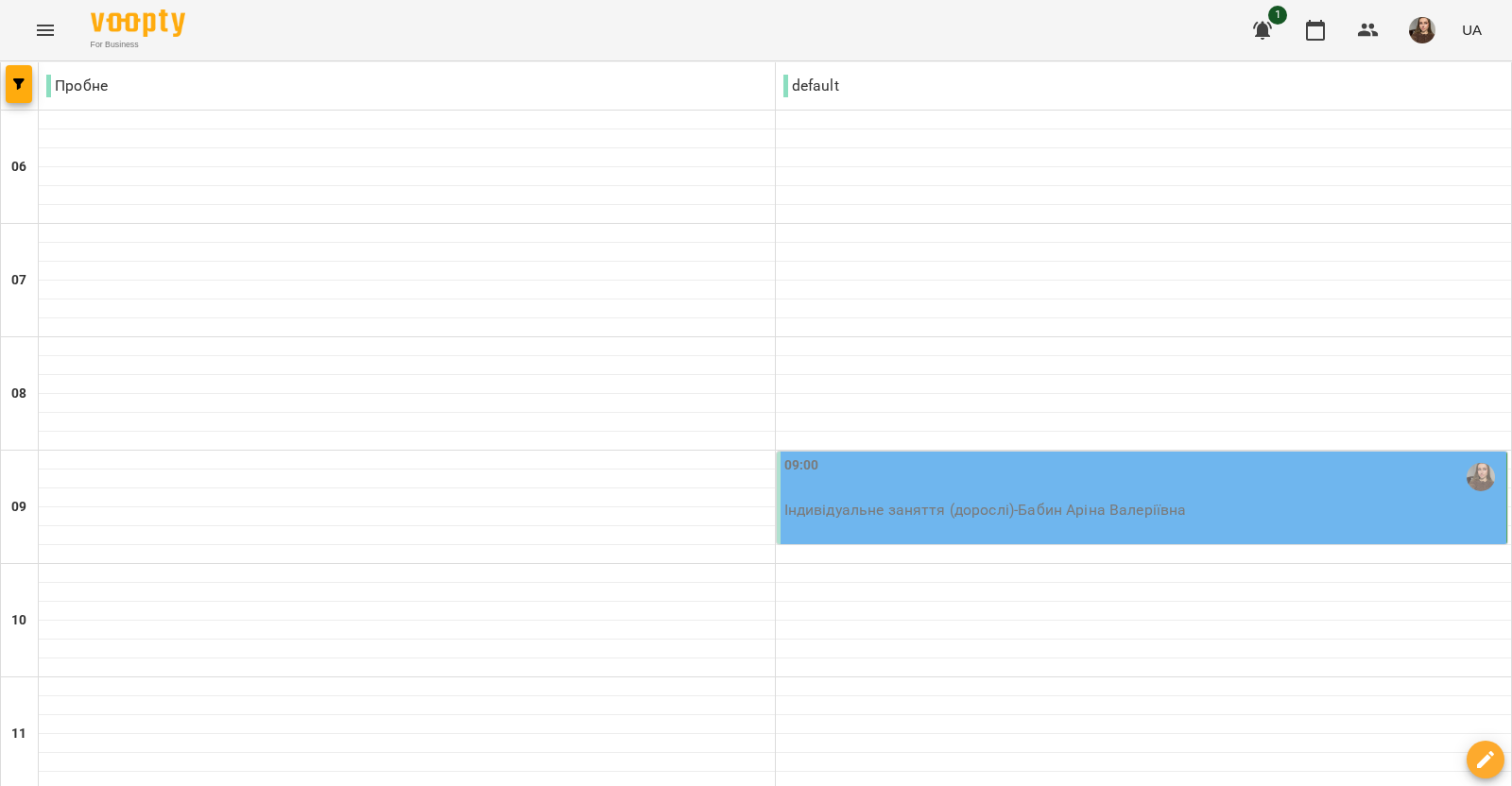click on "Індивідуальне заняття (дорослі) - [LAST] [FIRST] [MIDDLE]" at bounding box center [1143, 510] 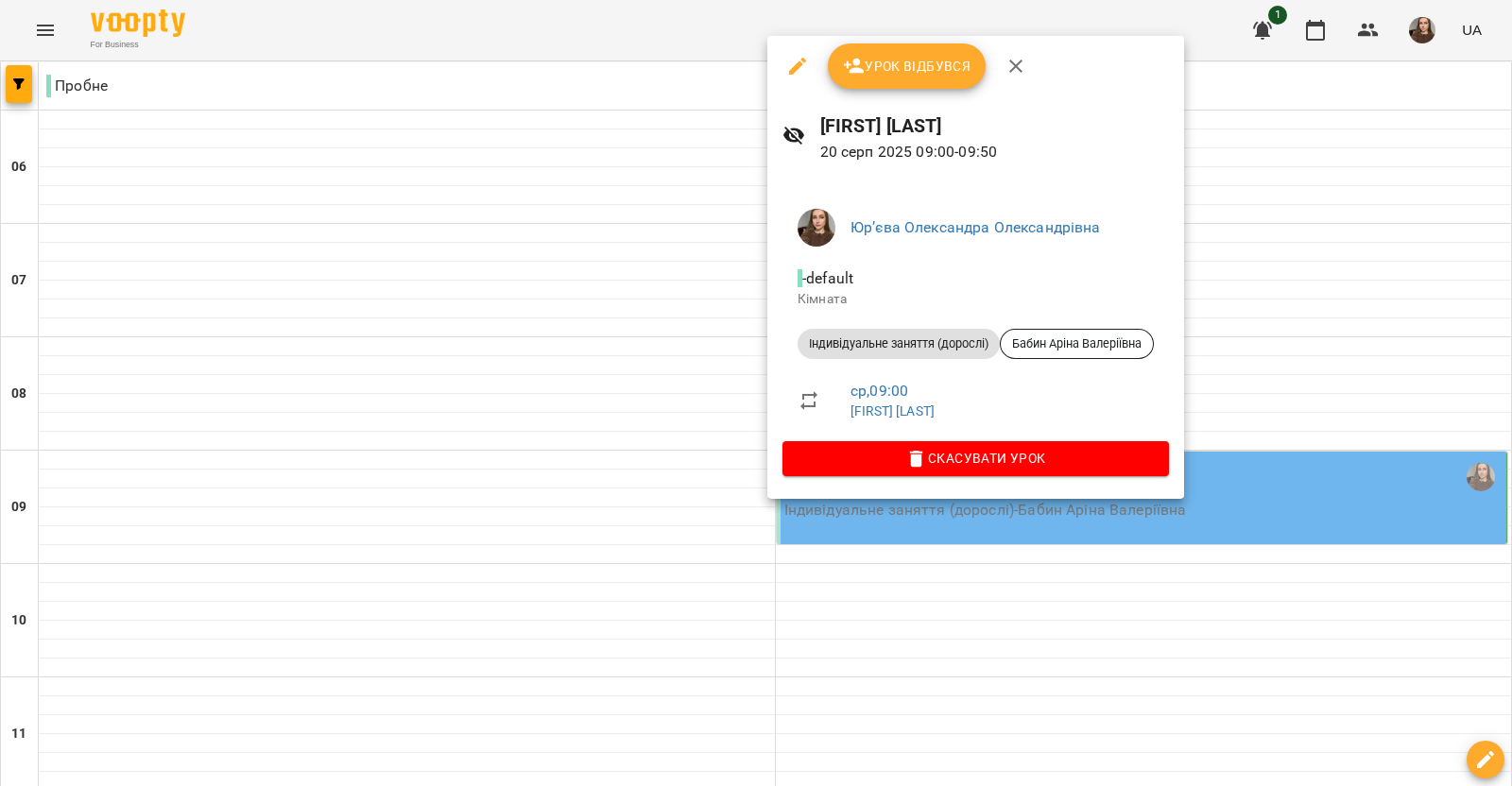 click on "Скасувати Урок" at bounding box center (975, 458) 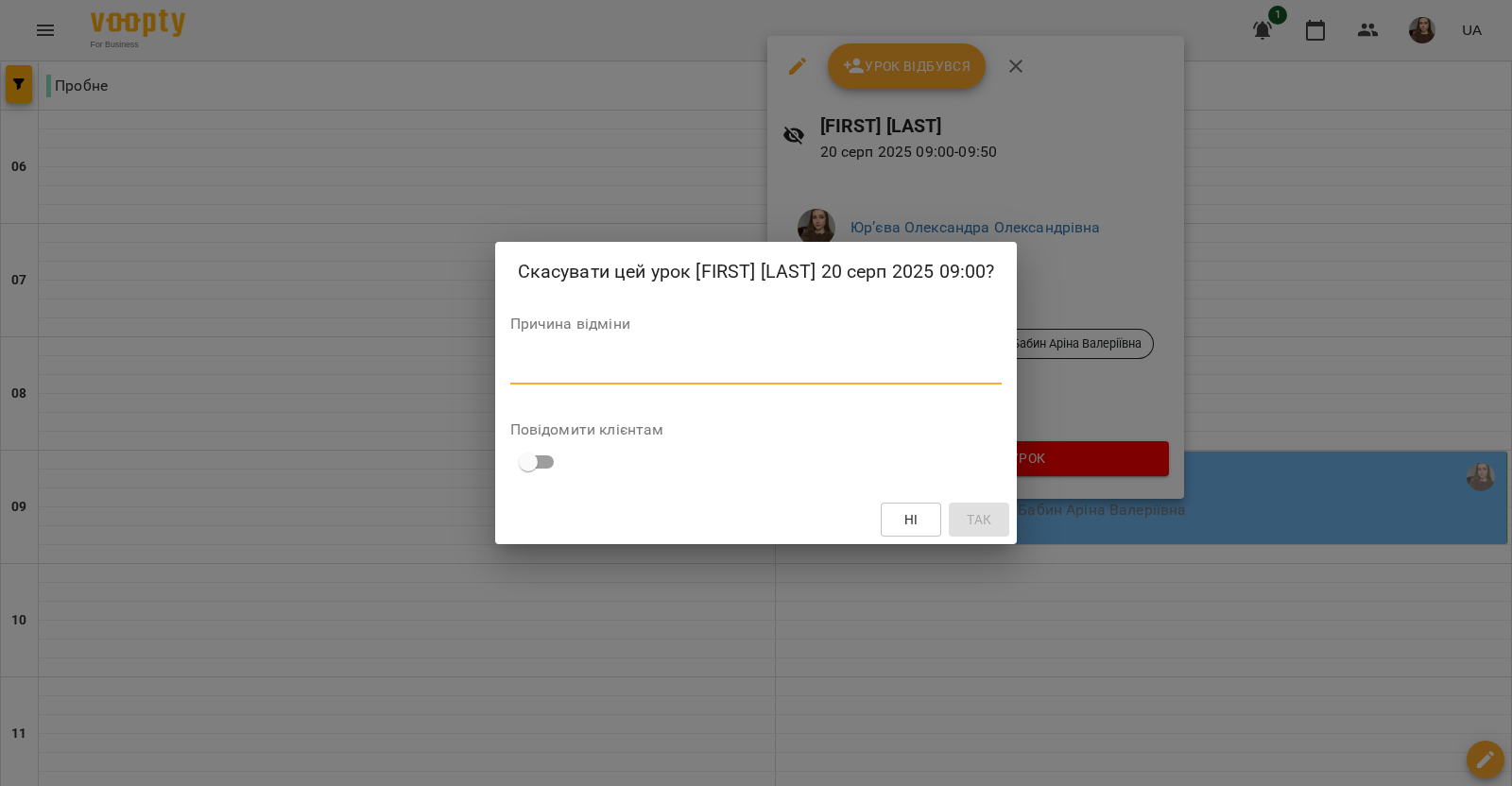 drag, startPoint x: 800, startPoint y: 401, endPoint x: 771, endPoint y: 377, distance: 37.64306 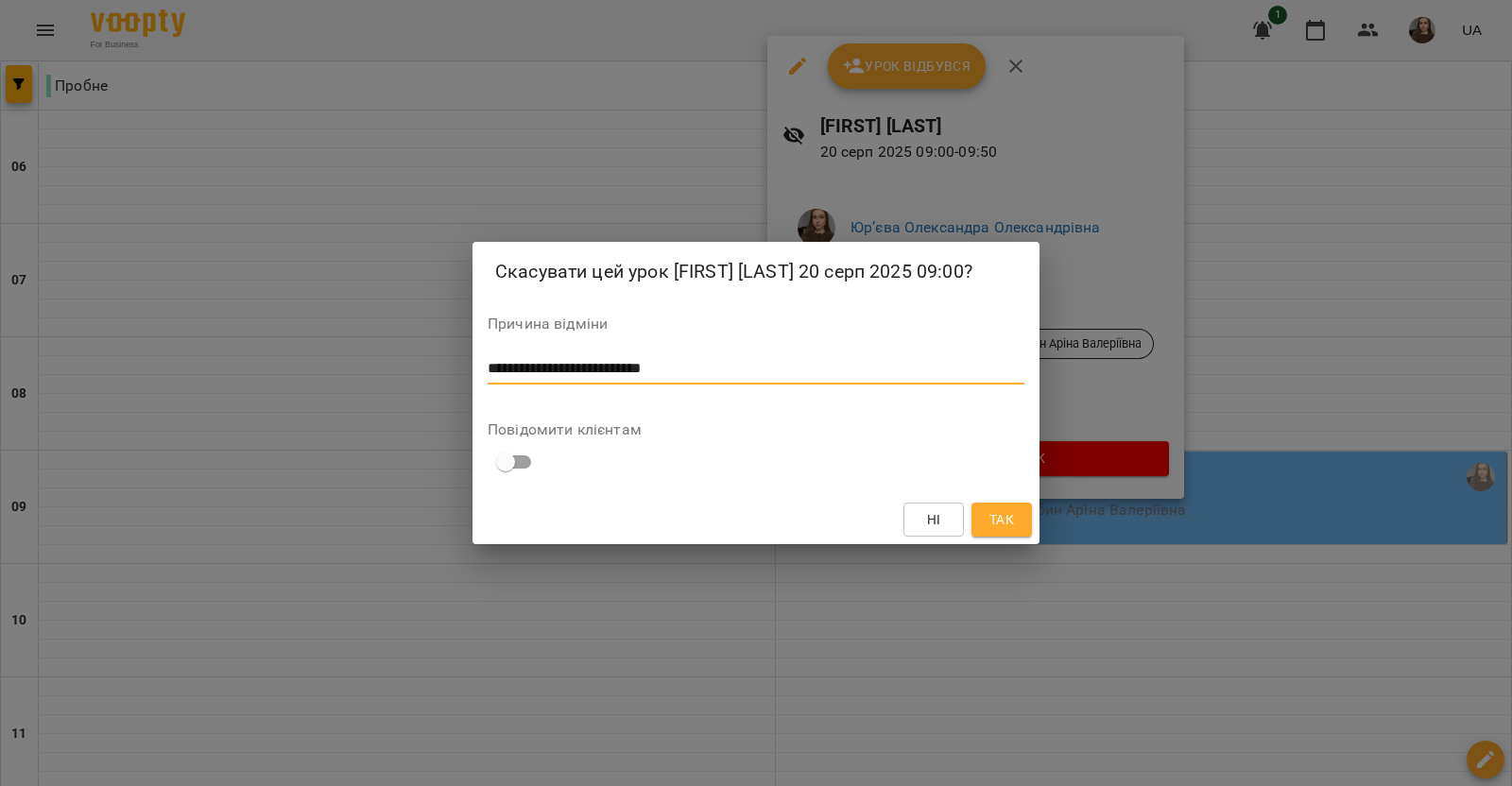 type on "**********" 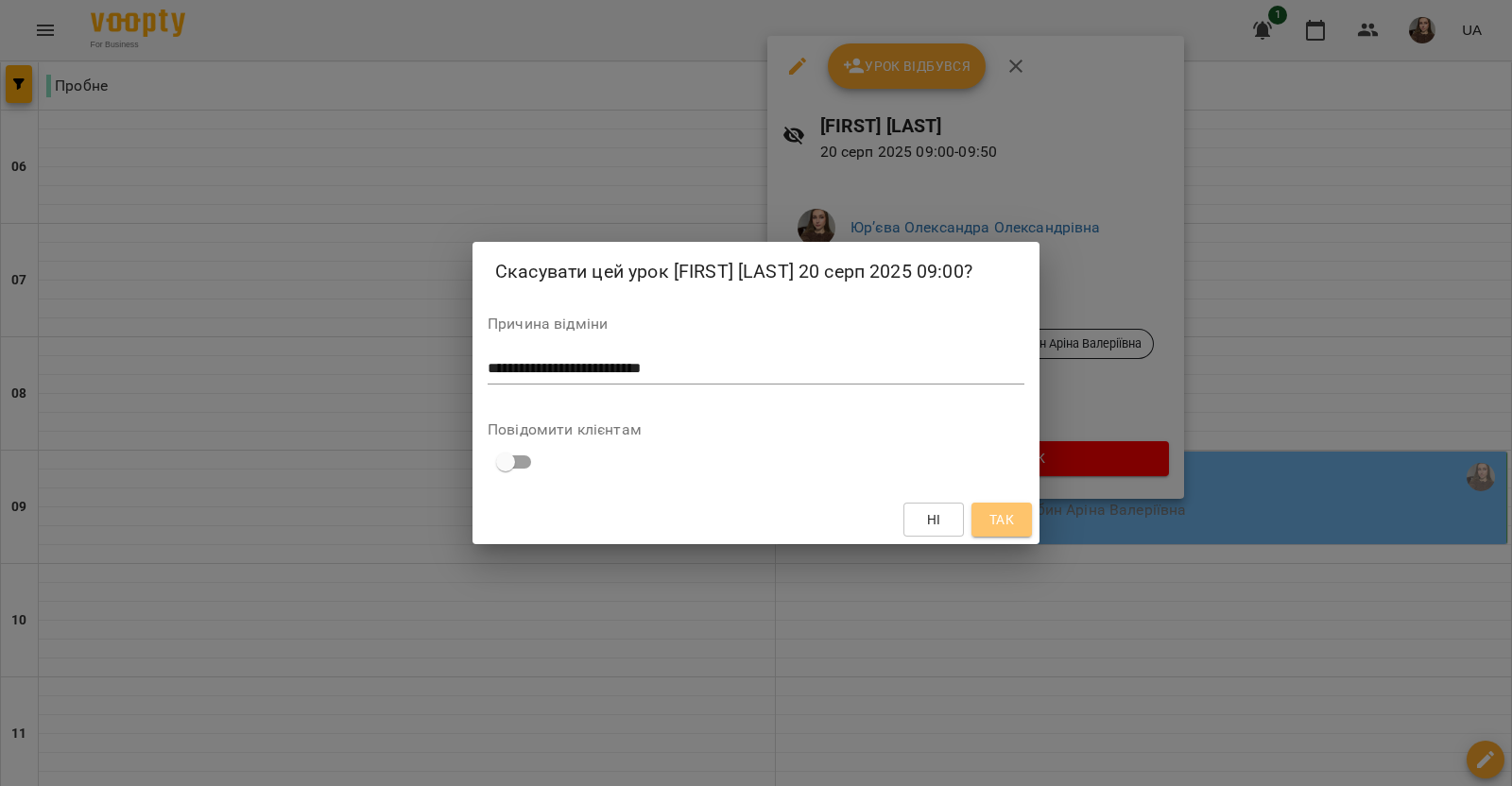 click on "Так" at bounding box center [1002, 520] 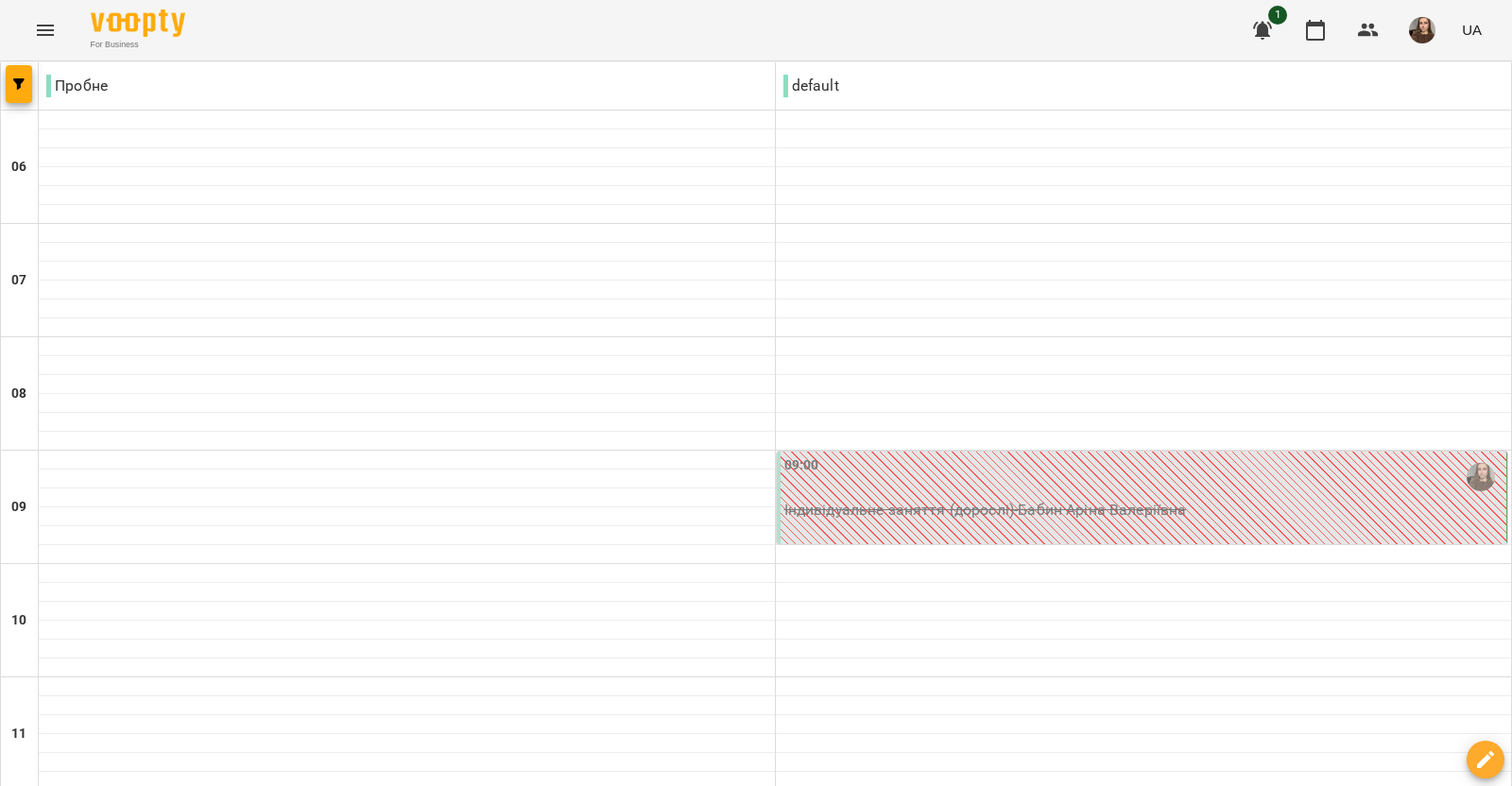 click on "22 серп" at bounding box center (1050, 2080) 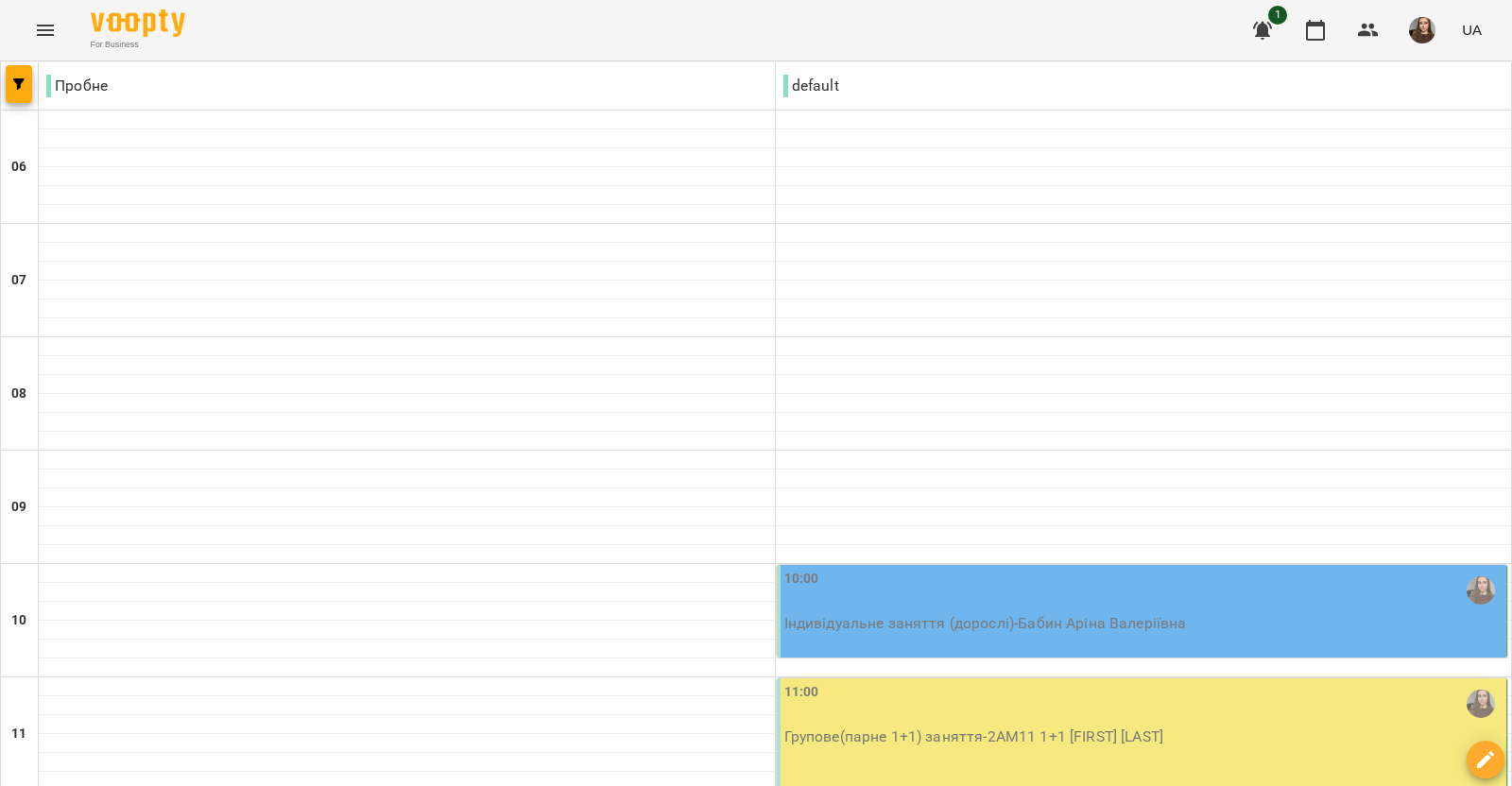 scroll, scrollTop: 235, scrollLeft: 0, axis: vertical 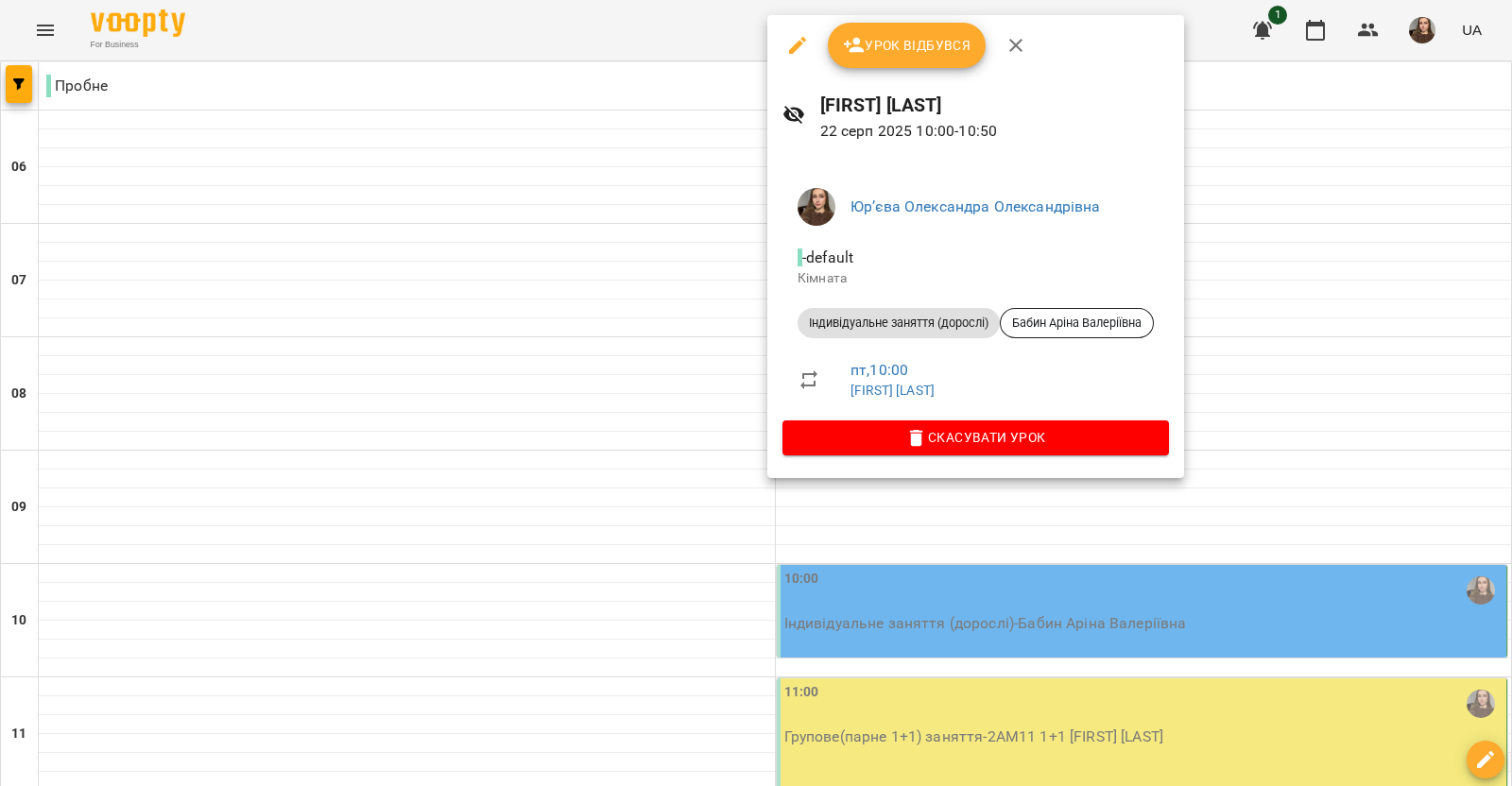 click on "Скасувати Урок" at bounding box center [975, 437] 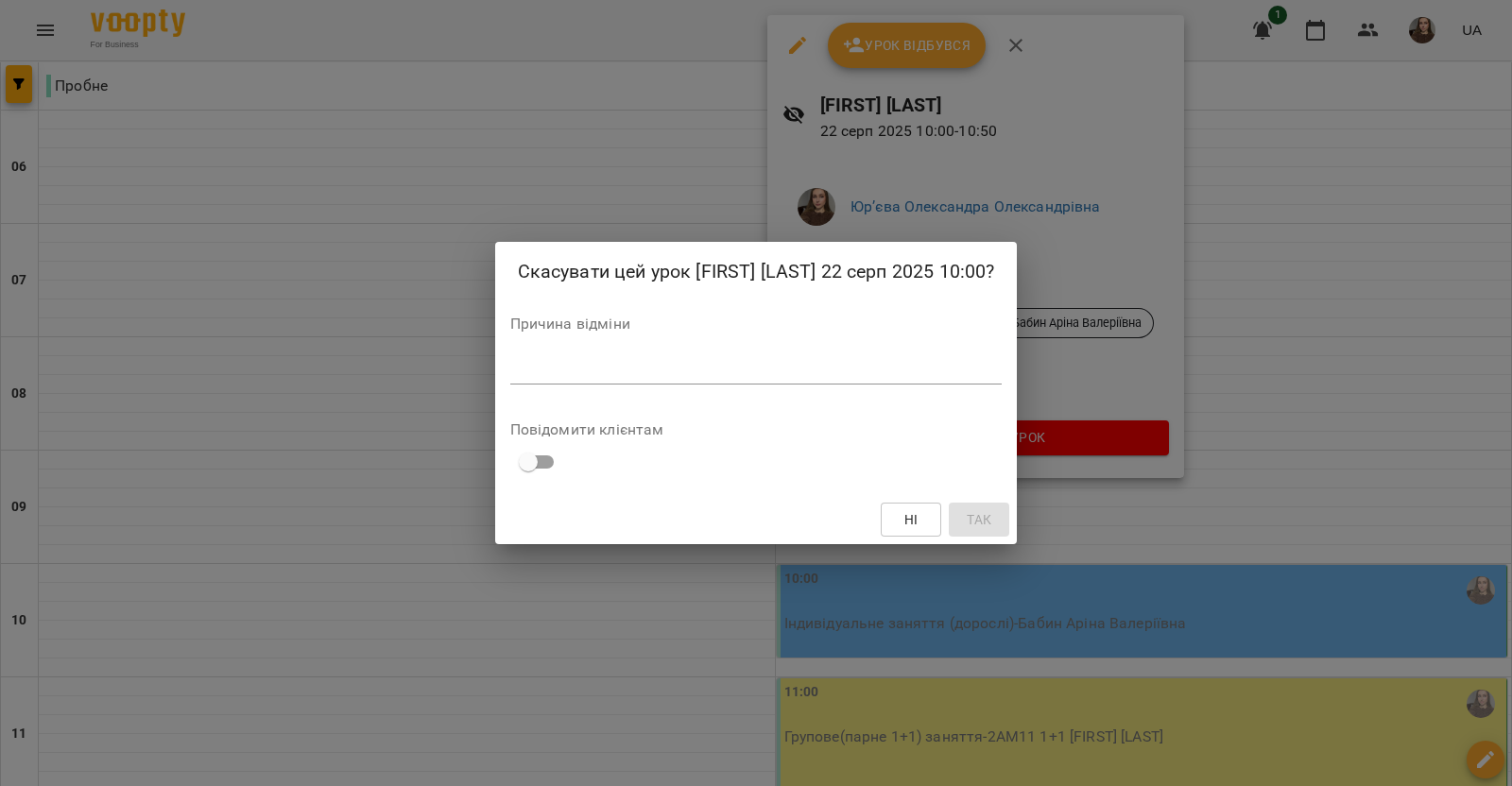 click at bounding box center [756, 368] 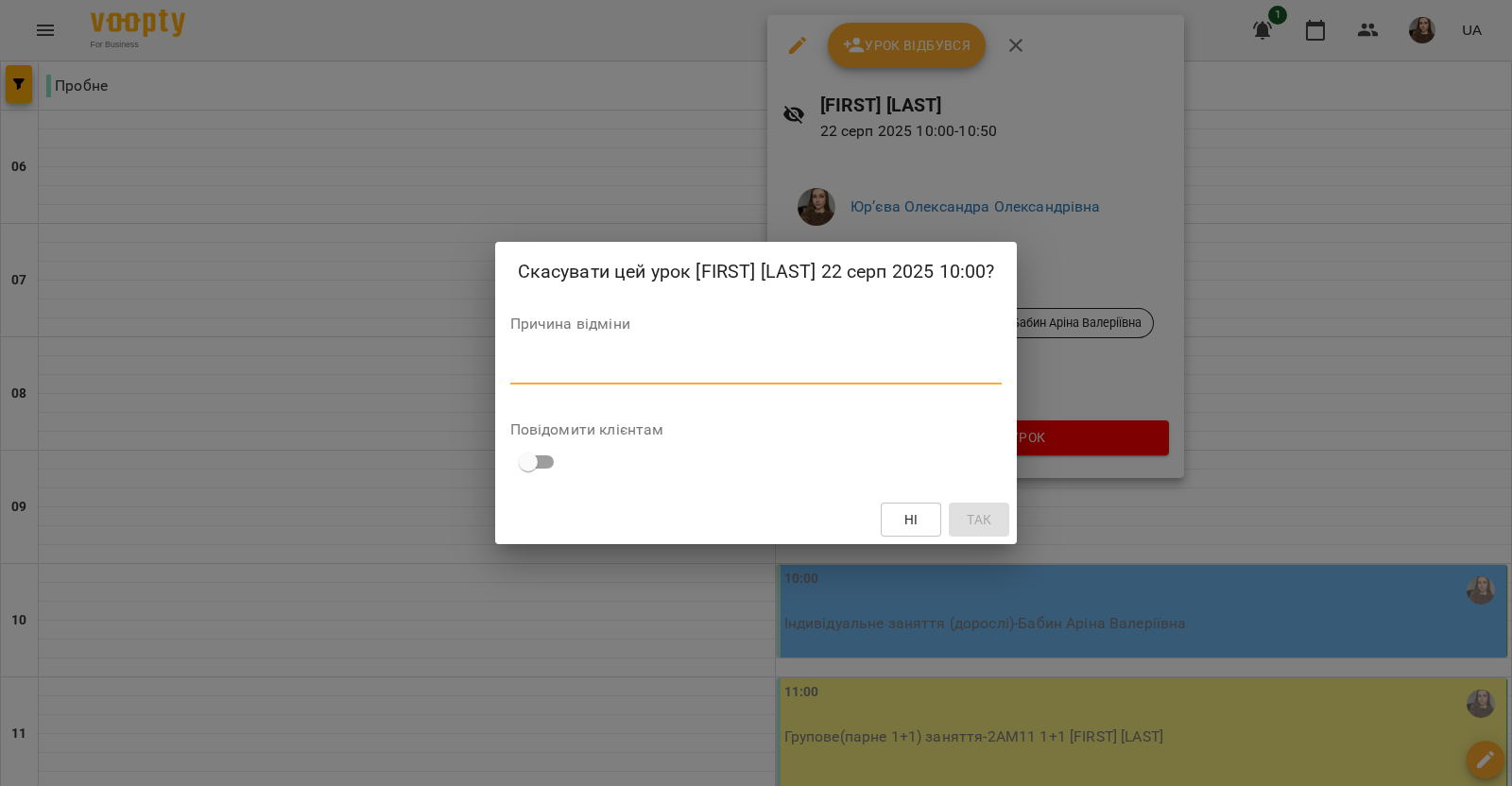 paste on "**********" 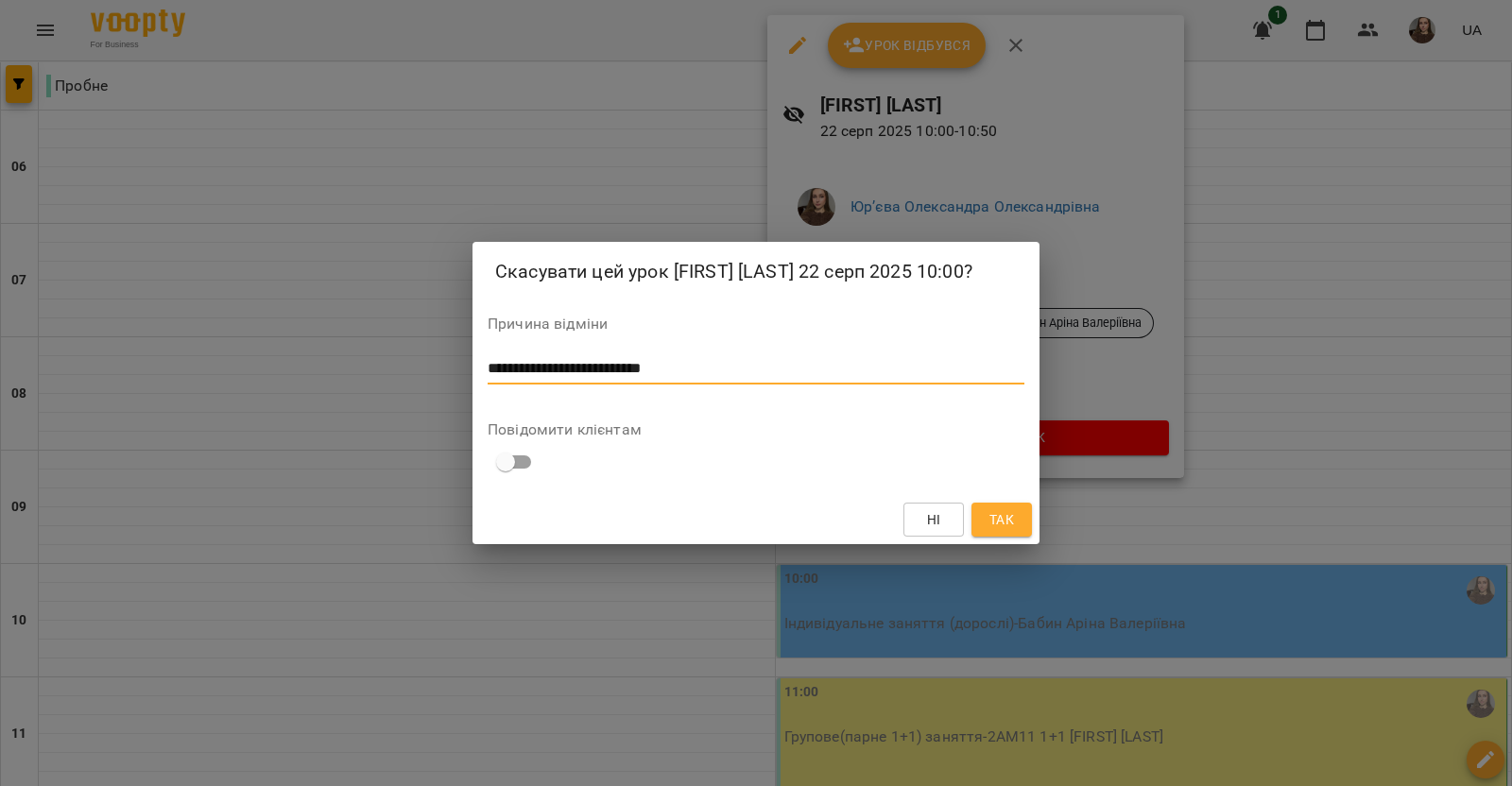 type on "**********" 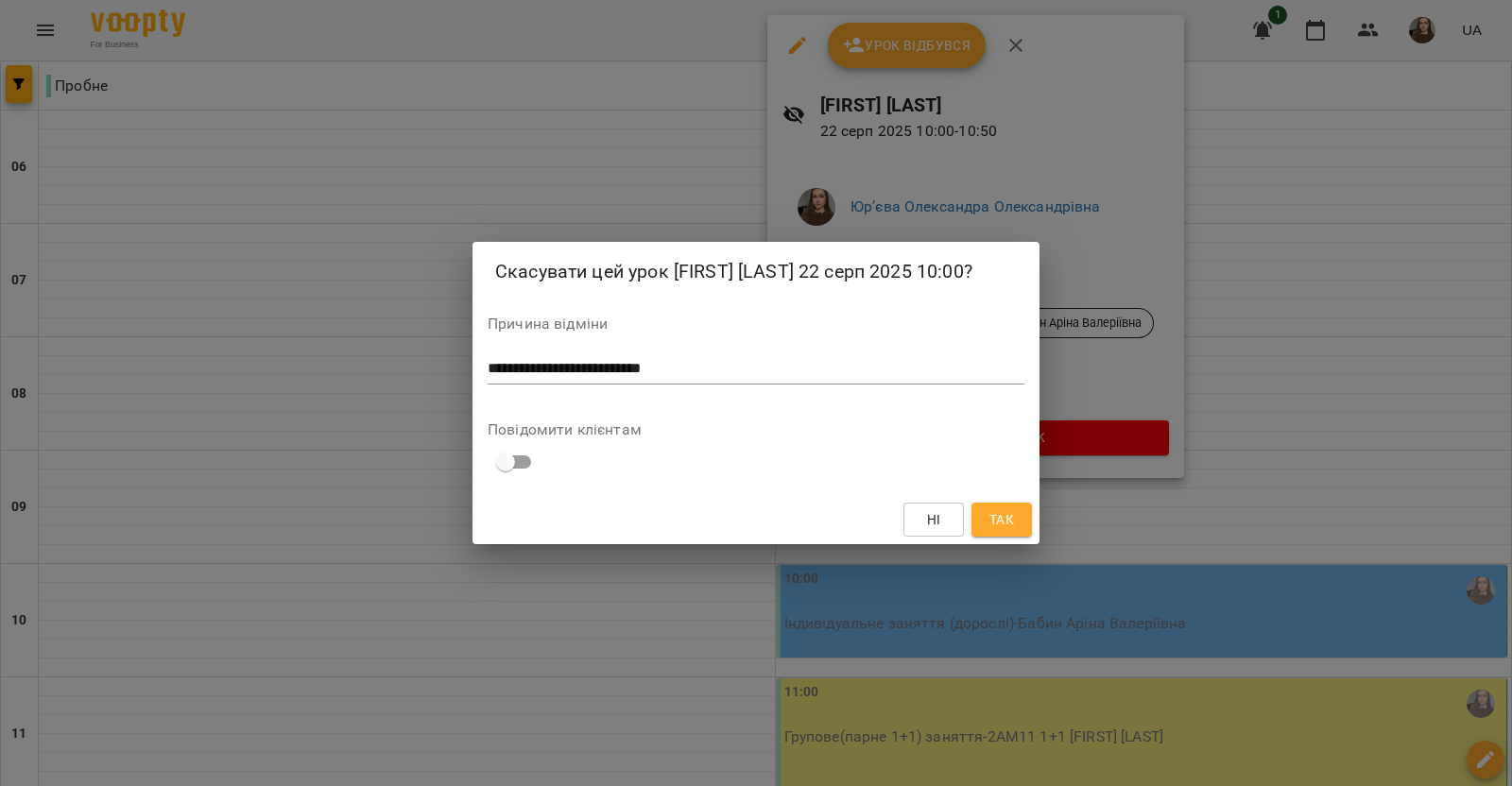 click on "Так" at bounding box center (1002, 520) 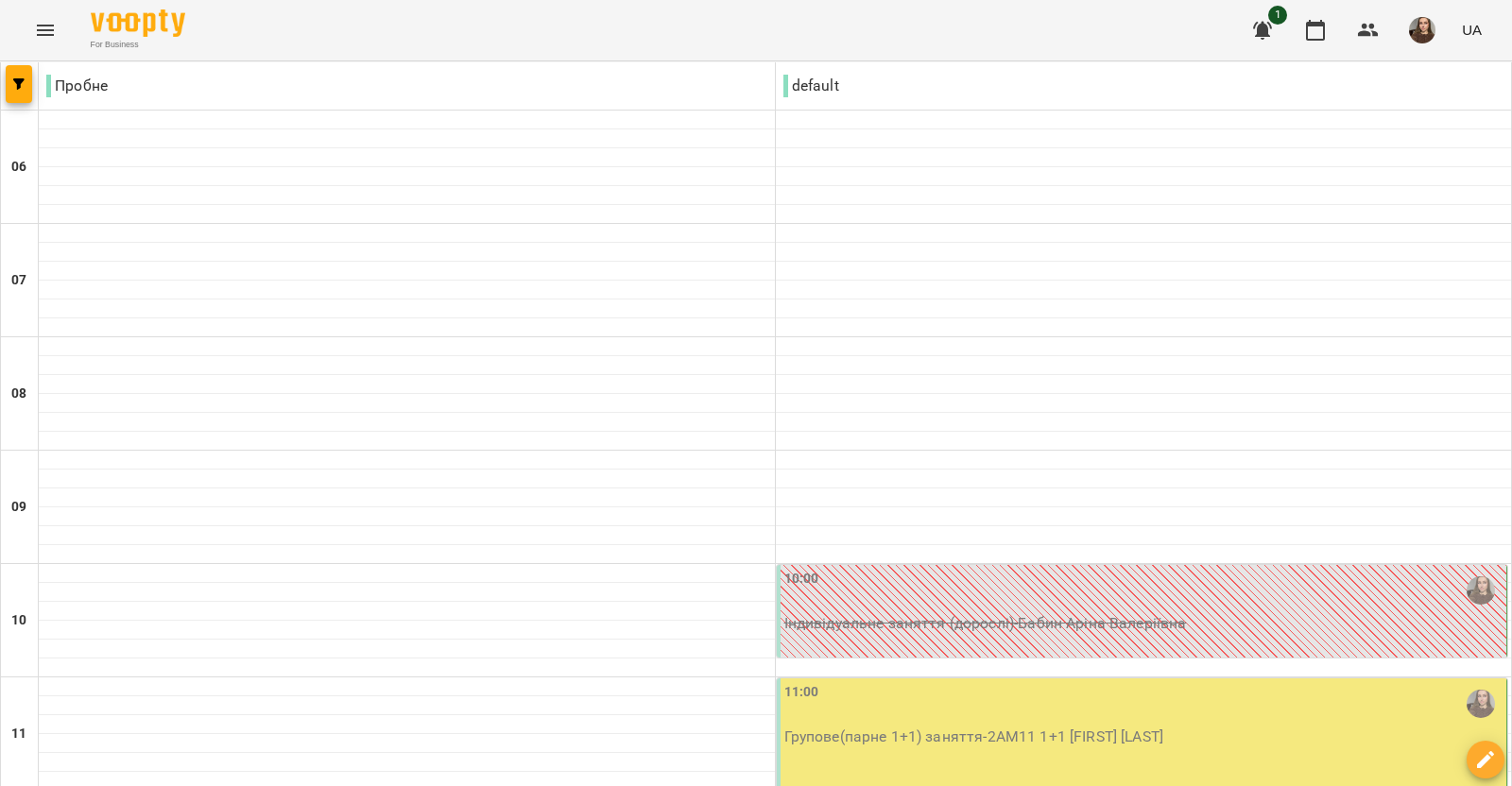 click at bounding box center (850, 2124) 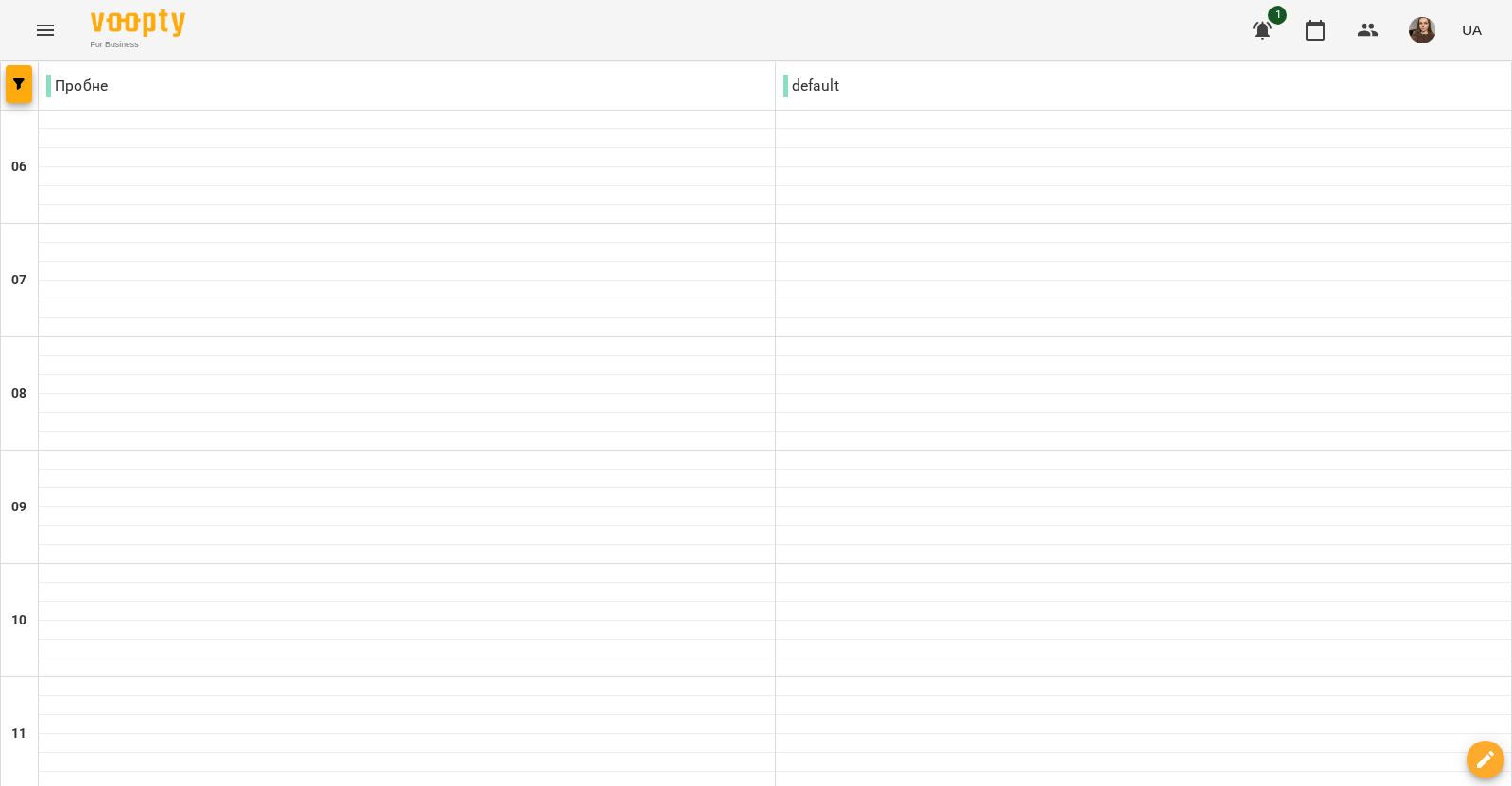 click on "ср" at bounding box center [627, 2062] 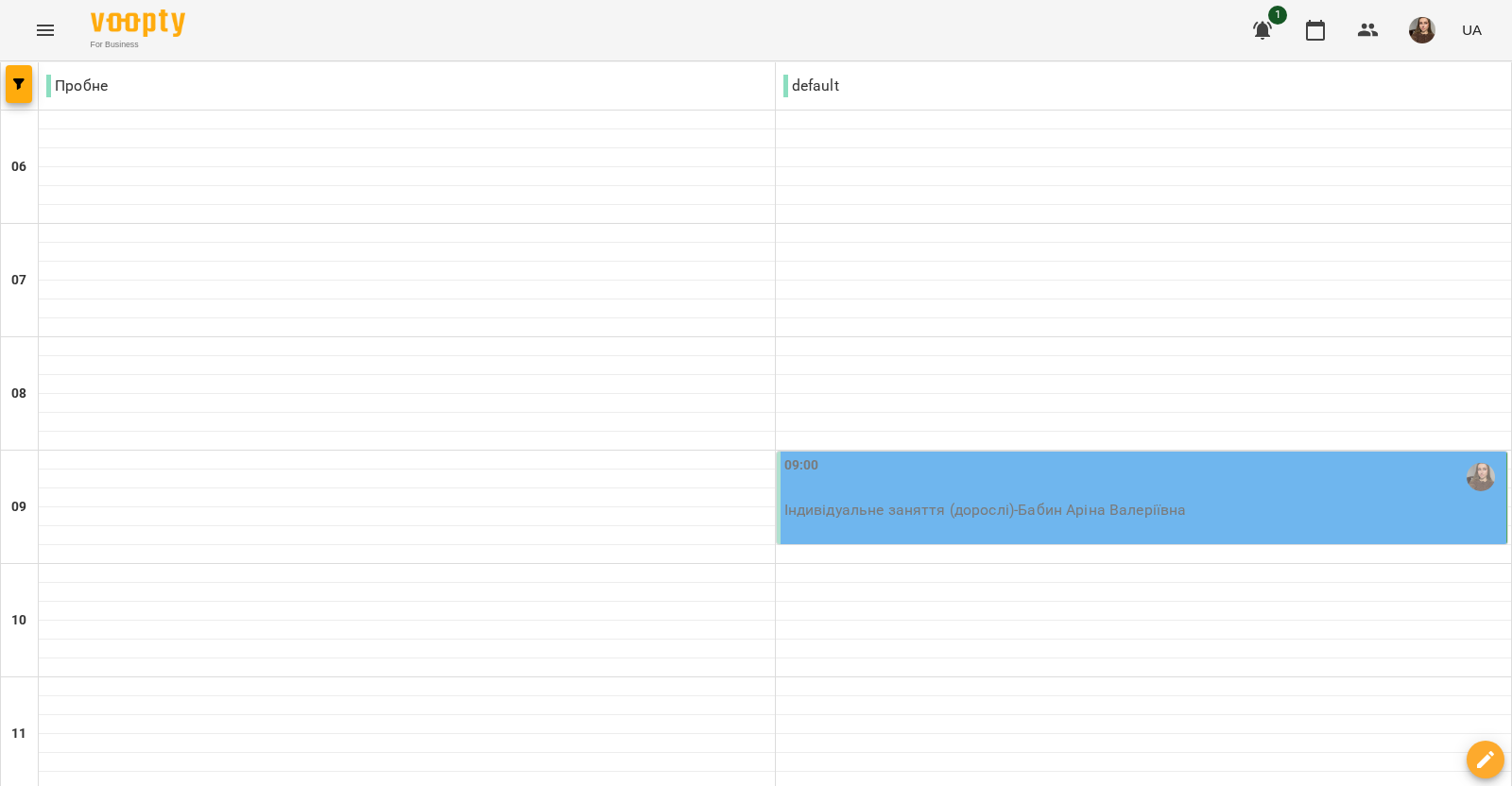 click on "09:00 Індивідуальне заняття (дорослі) - [LAST] [FIRST] [MIDDLE]" at bounding box center (1143, 498) 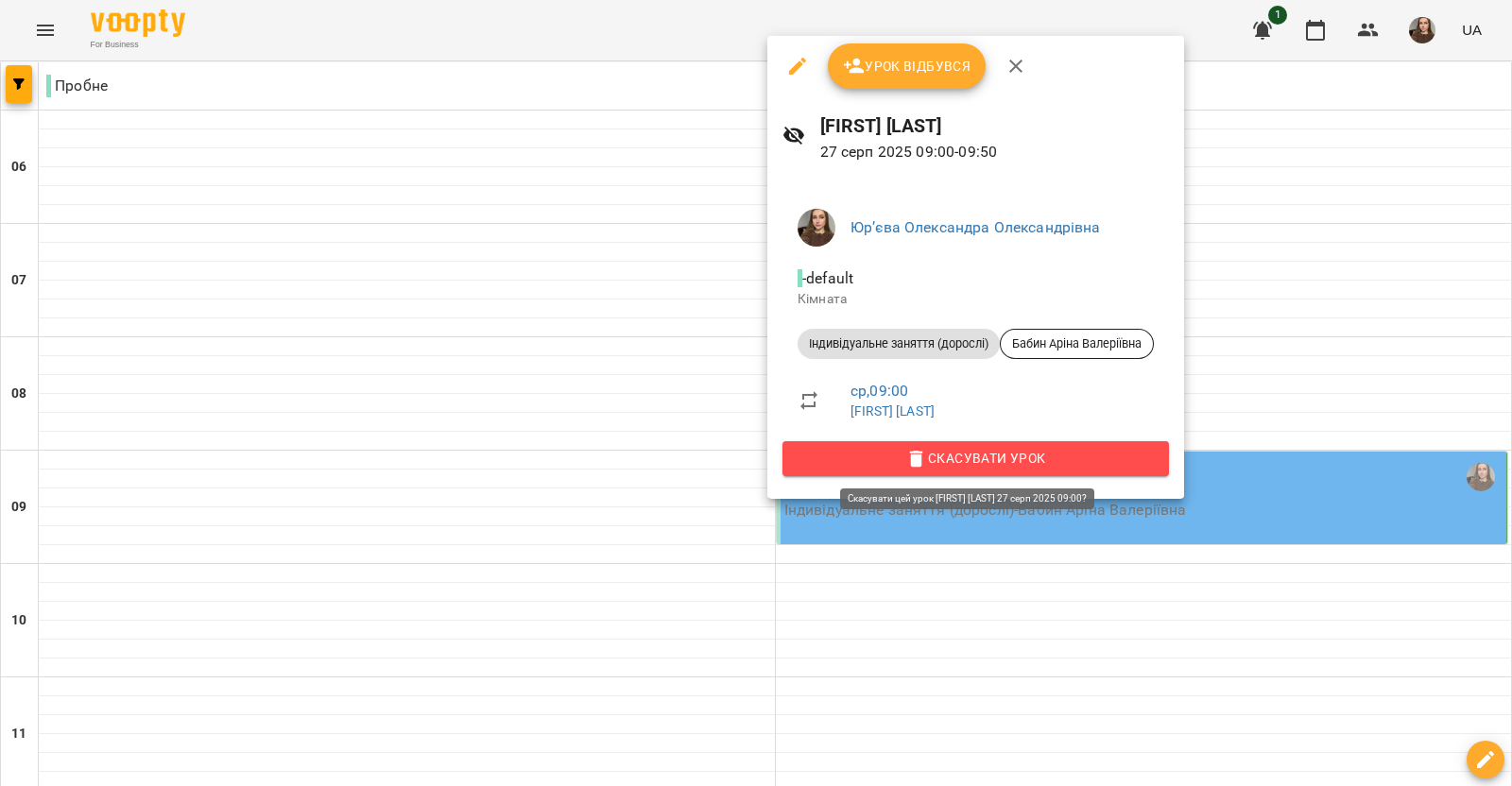click on "Скасувати Урок" at bounding box center [975, 458] 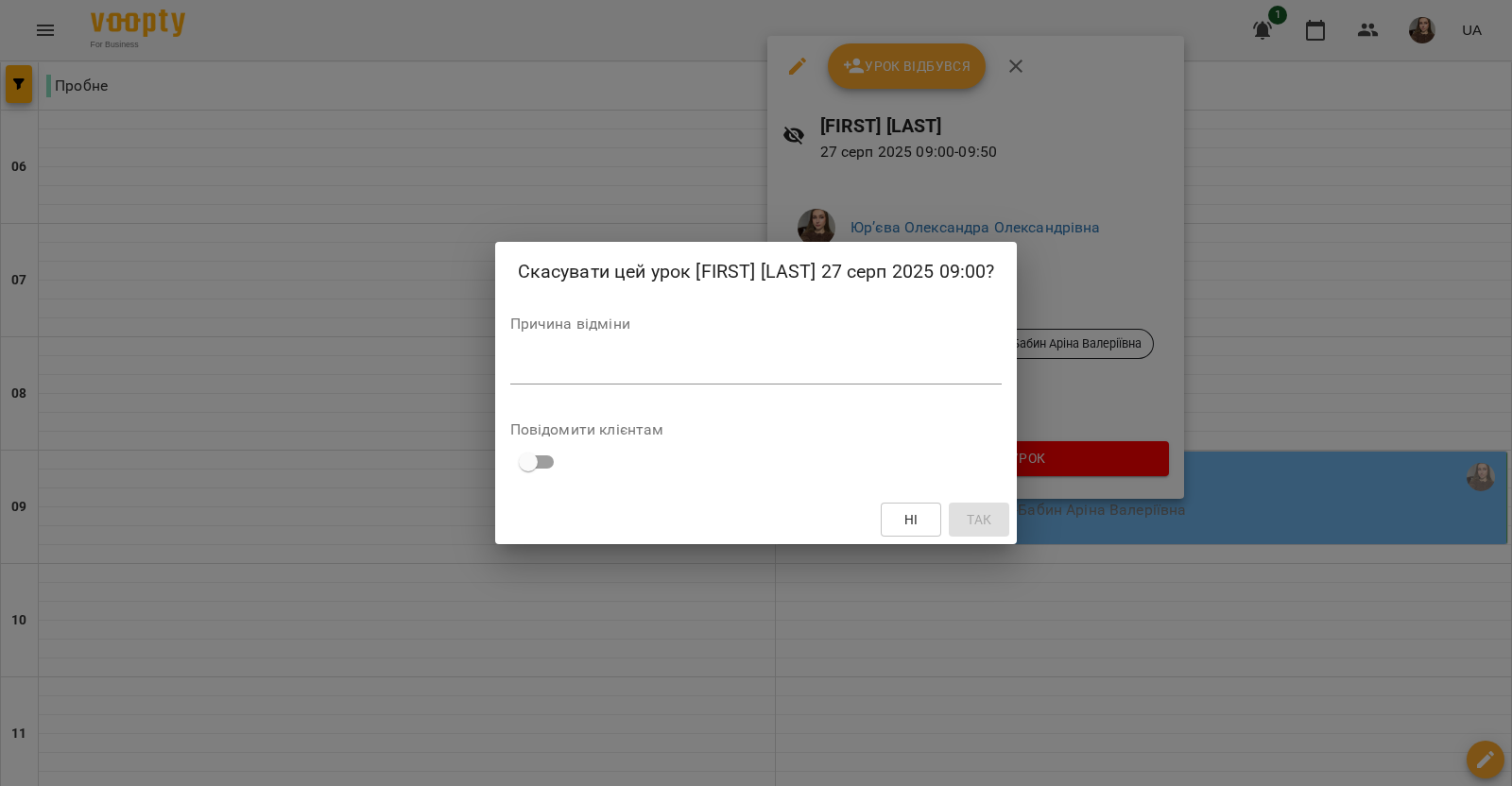 click on "Причина відміни *" at bounding box center (756, 354) 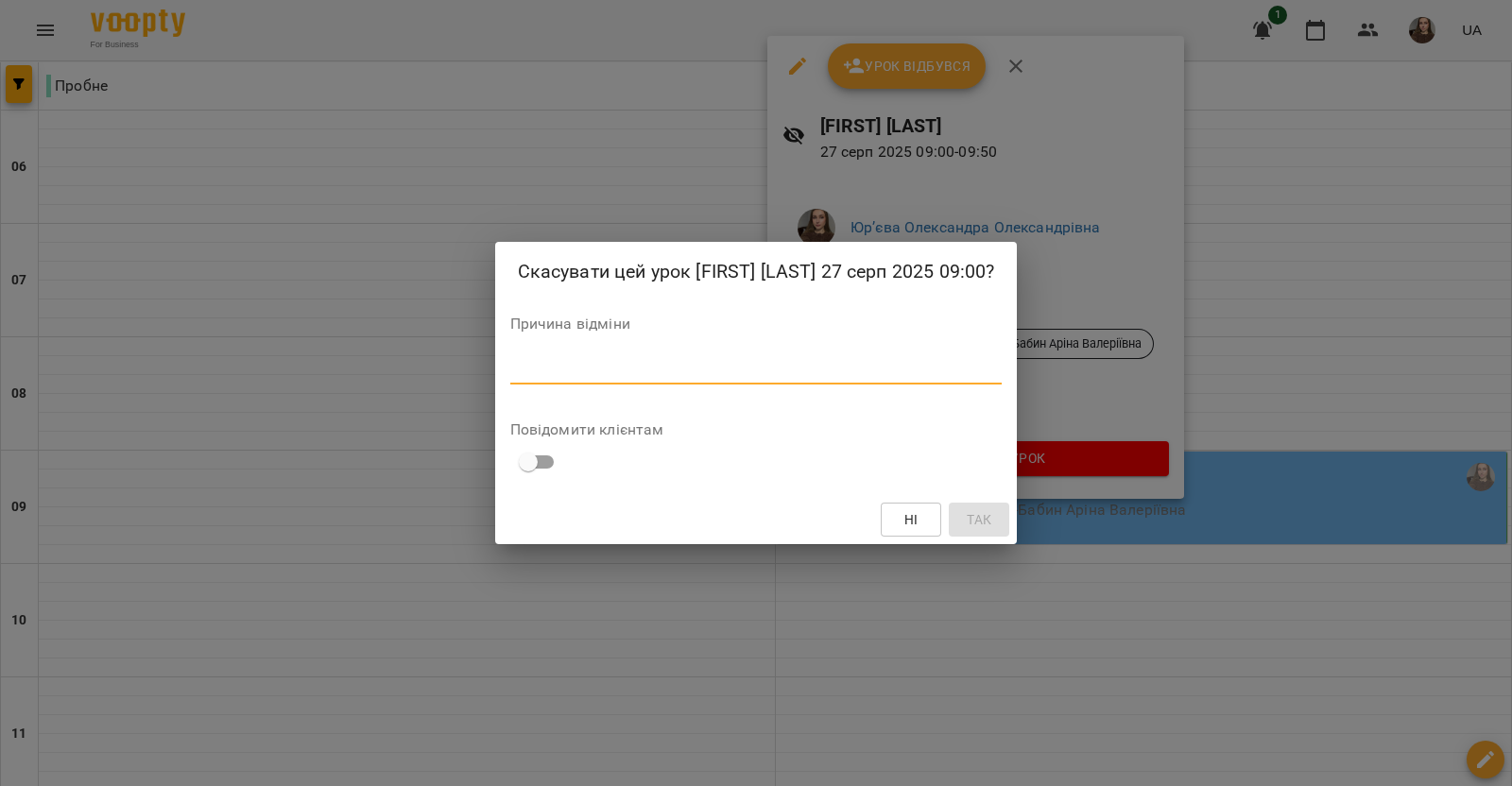 paste on "**********" 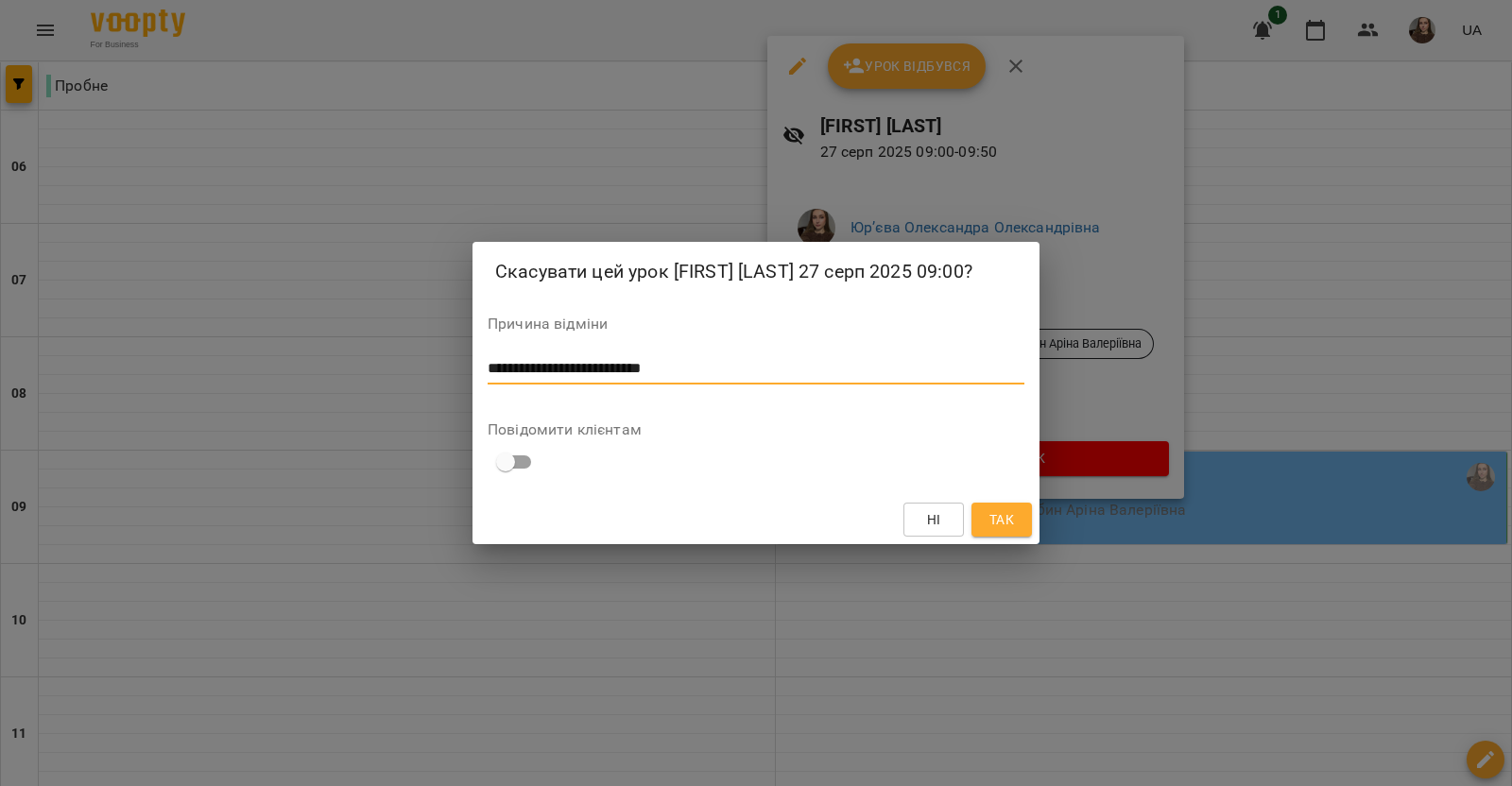 type on "**********" 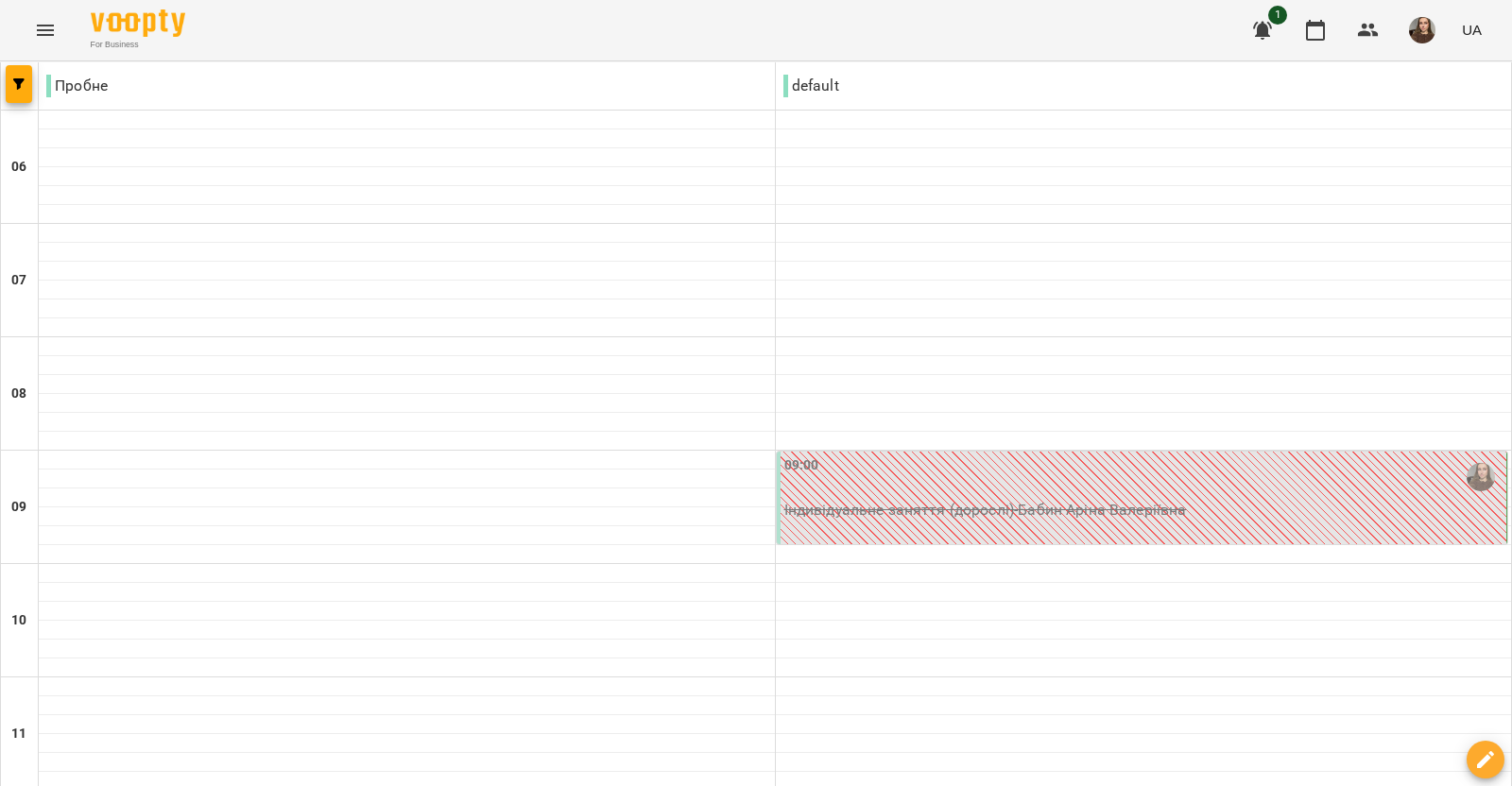 click on "пт" at bounding box center (1050, 2062) 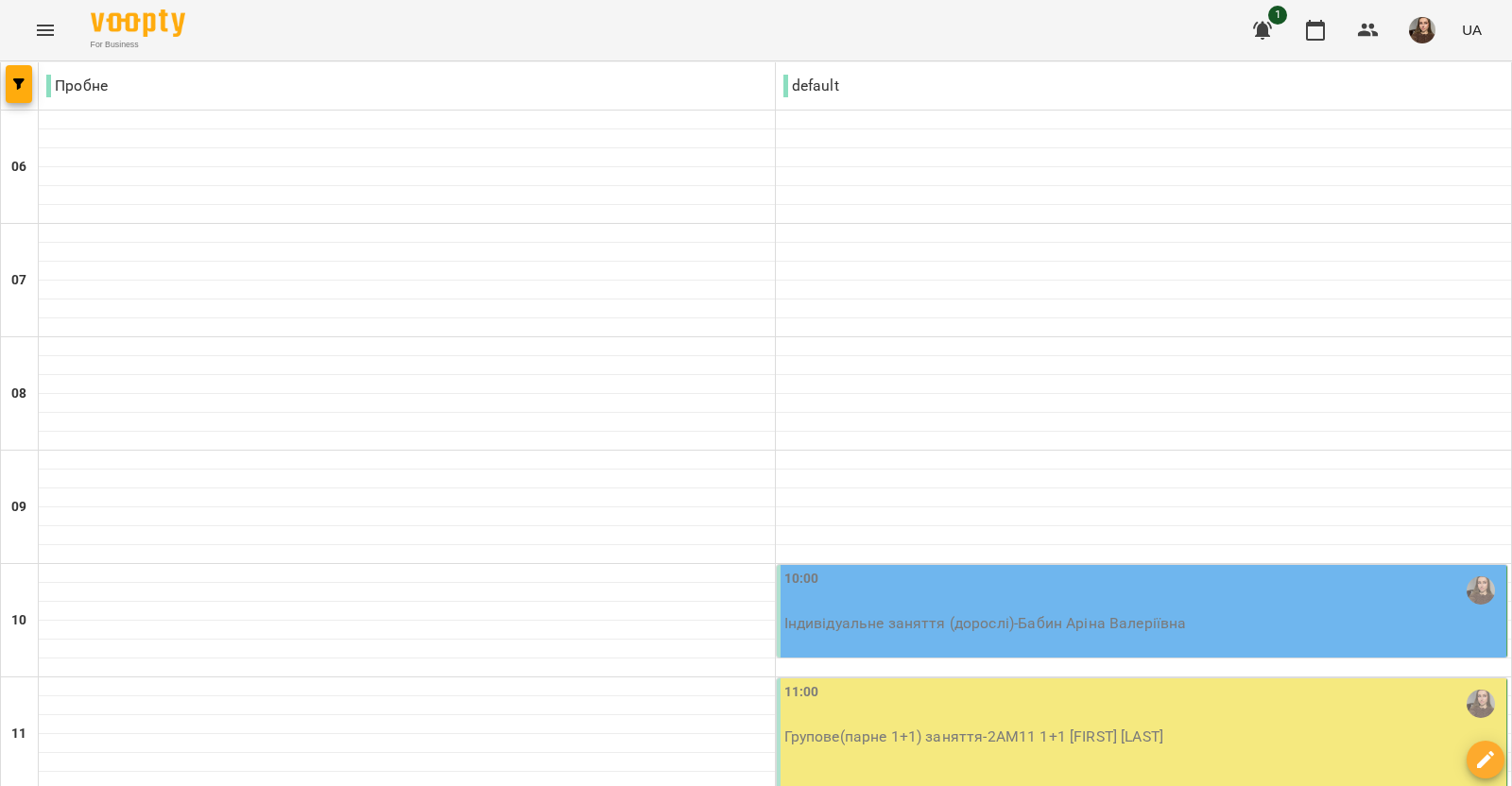 click on "10:00" at bounding box center [1143, 590] 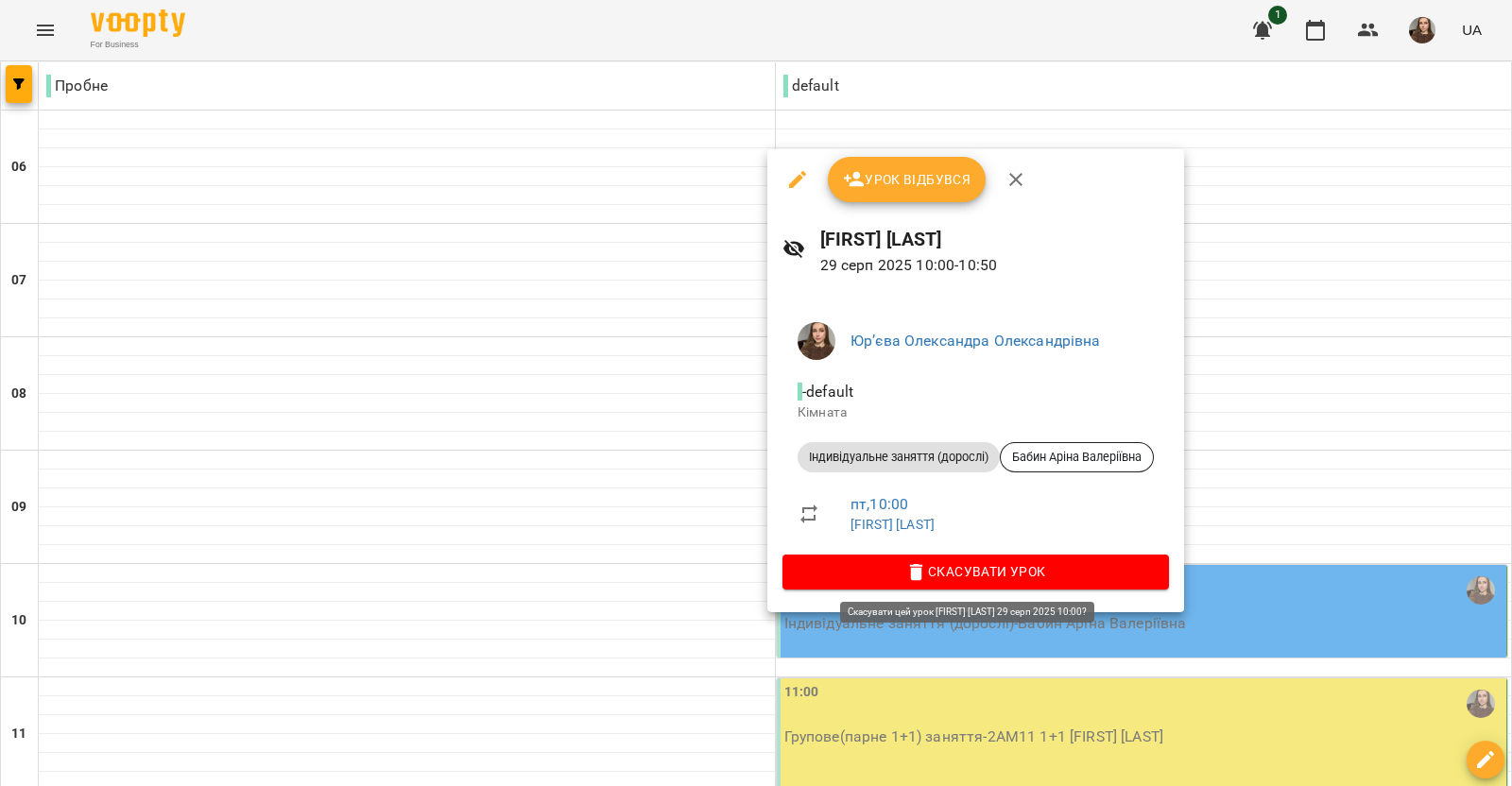 click on "[FIRST] [LAST] [MIDDLE]  -  default  Кімната Індивідуальне заняття (дорослі) [LAST] [FIRST] [MIDDLE]  пт ,  10:00 [FIRST] [LAST] Скасувати Урок" at bounding box center (975, 452) 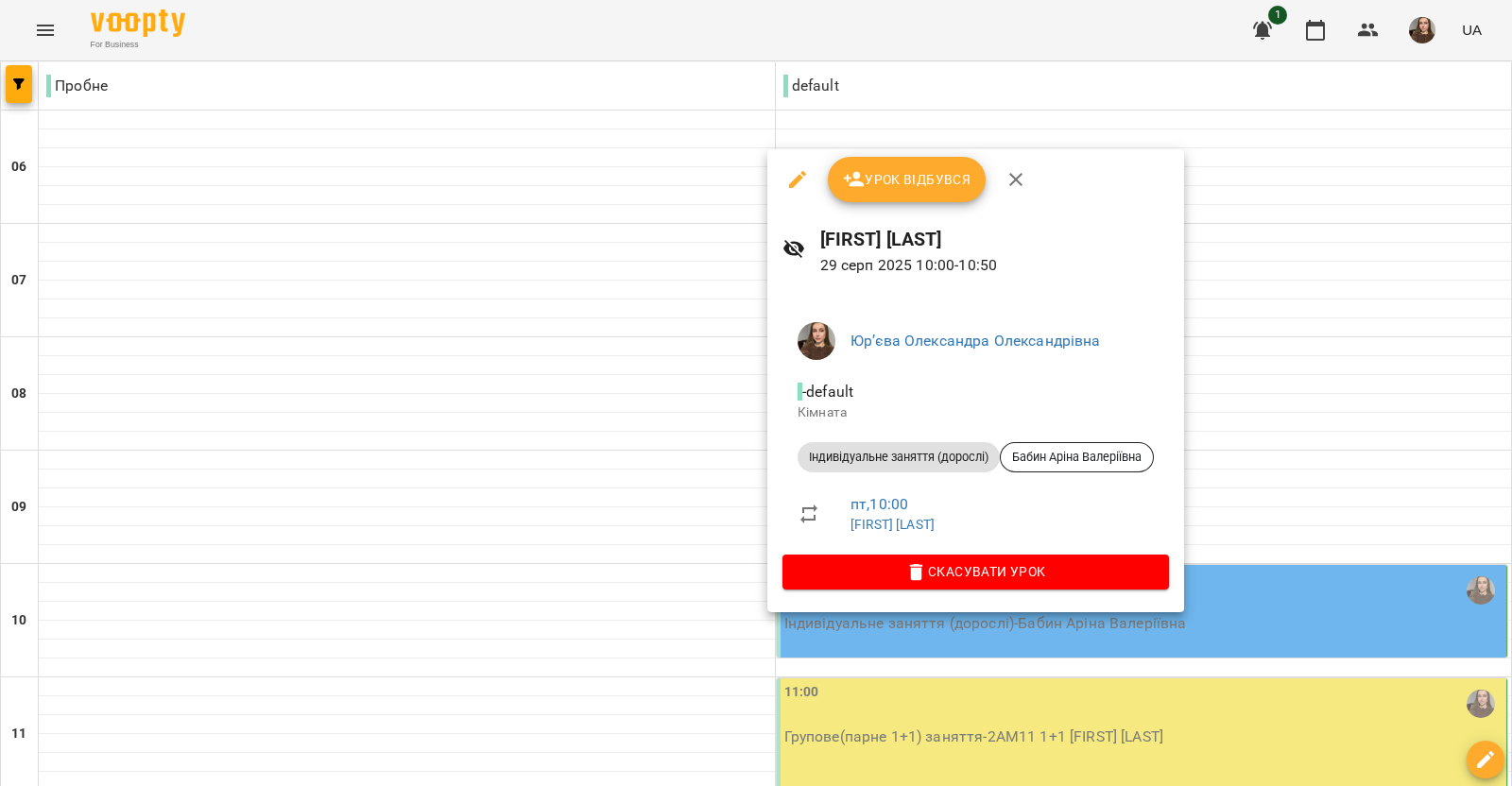 click on "Скасувати Урок" at bounding box center (975, 572) 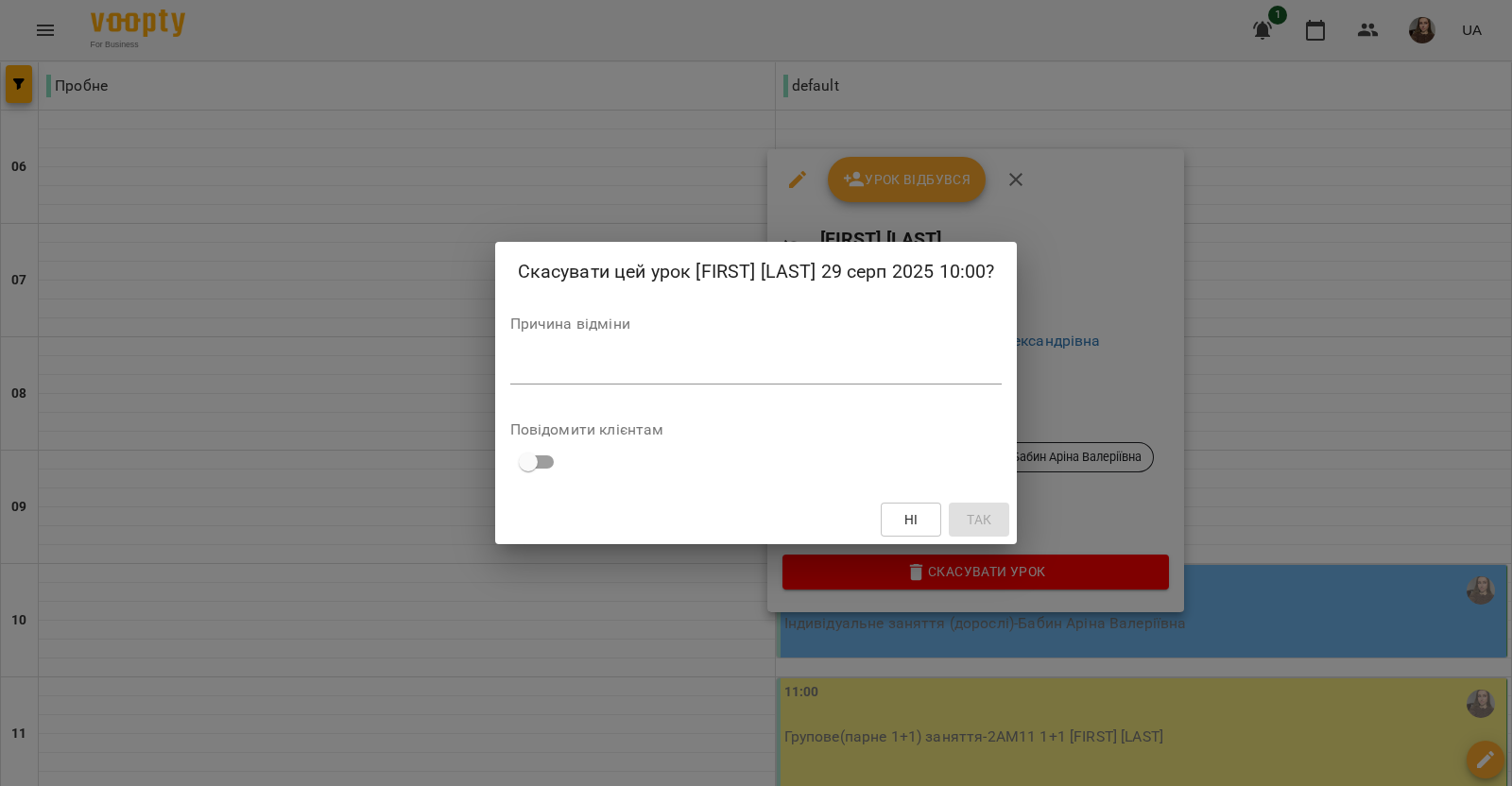 click at bounding box center [756, 368] 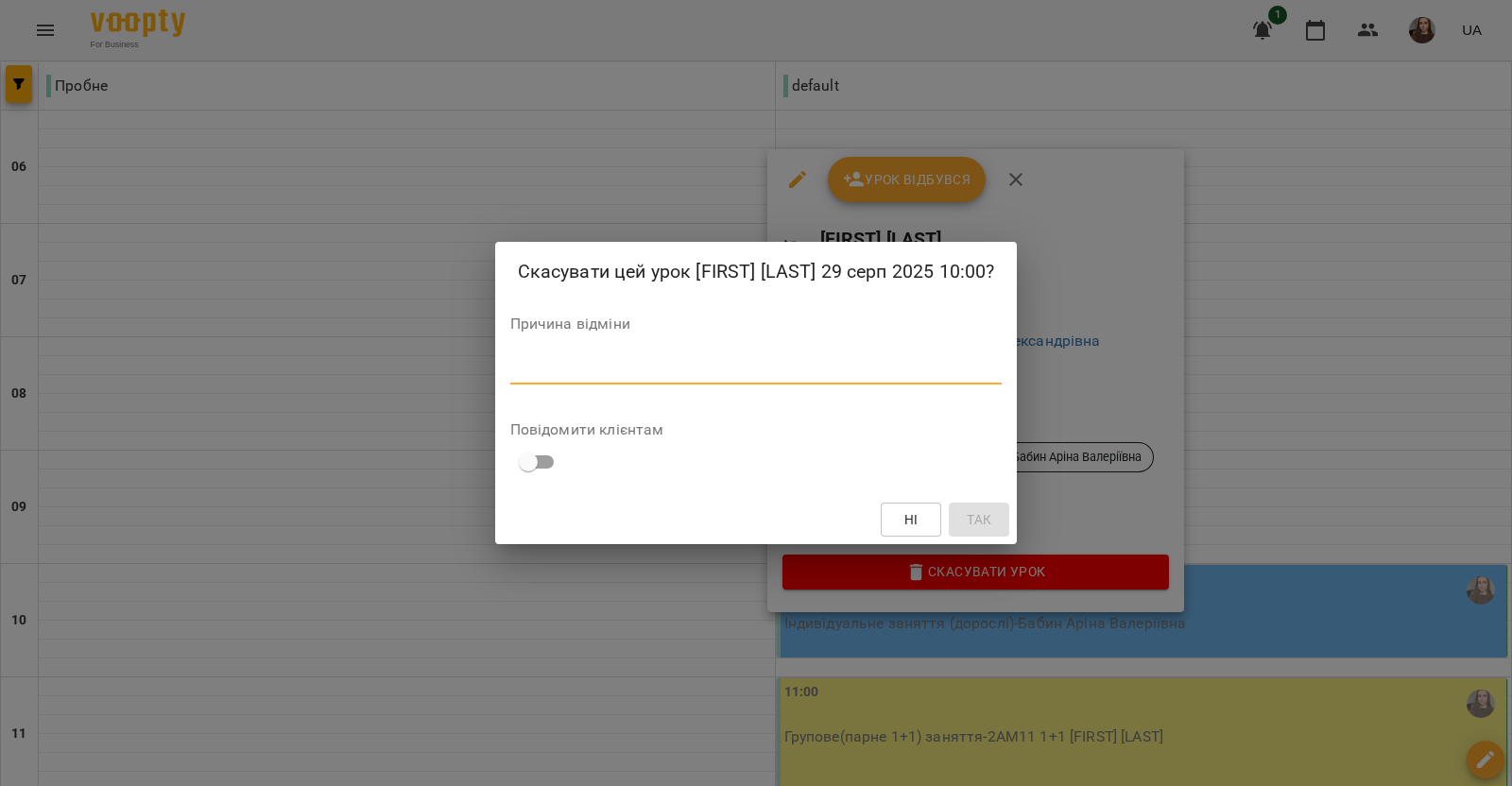 paste on "**********" 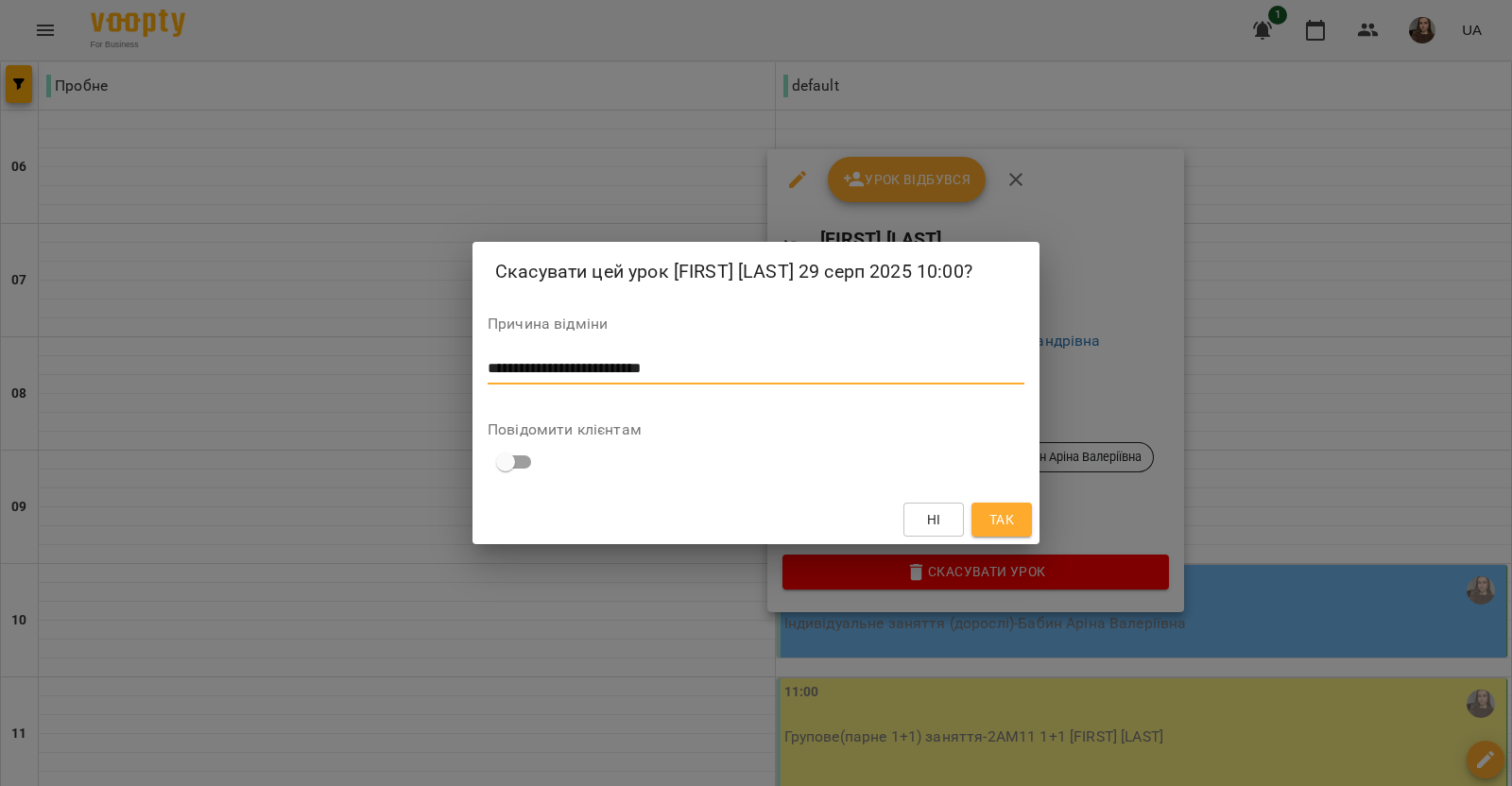 type on "**********" 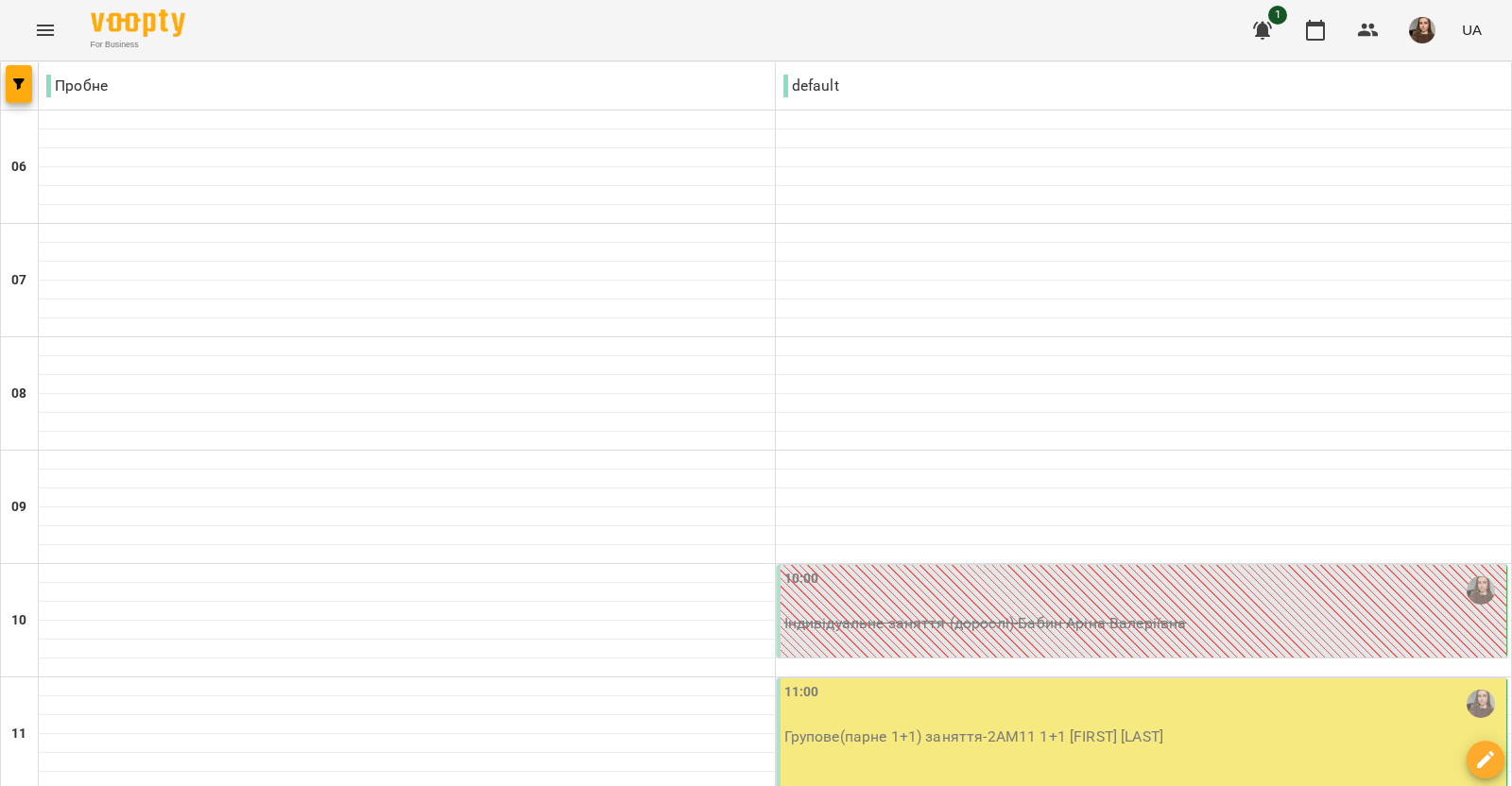 click at bounding box center (850, 2124) 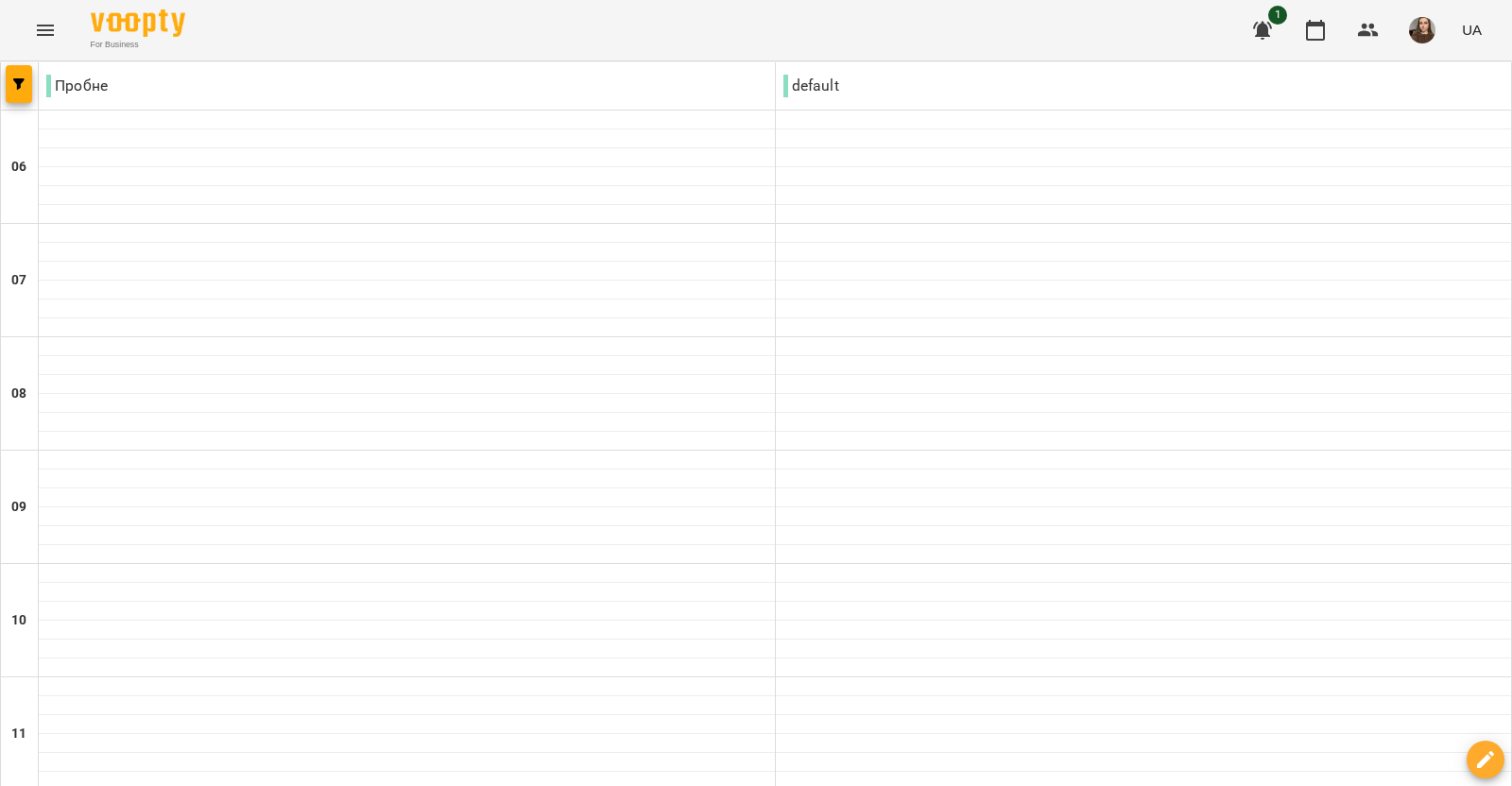 click at bounding box center [662, 2124] 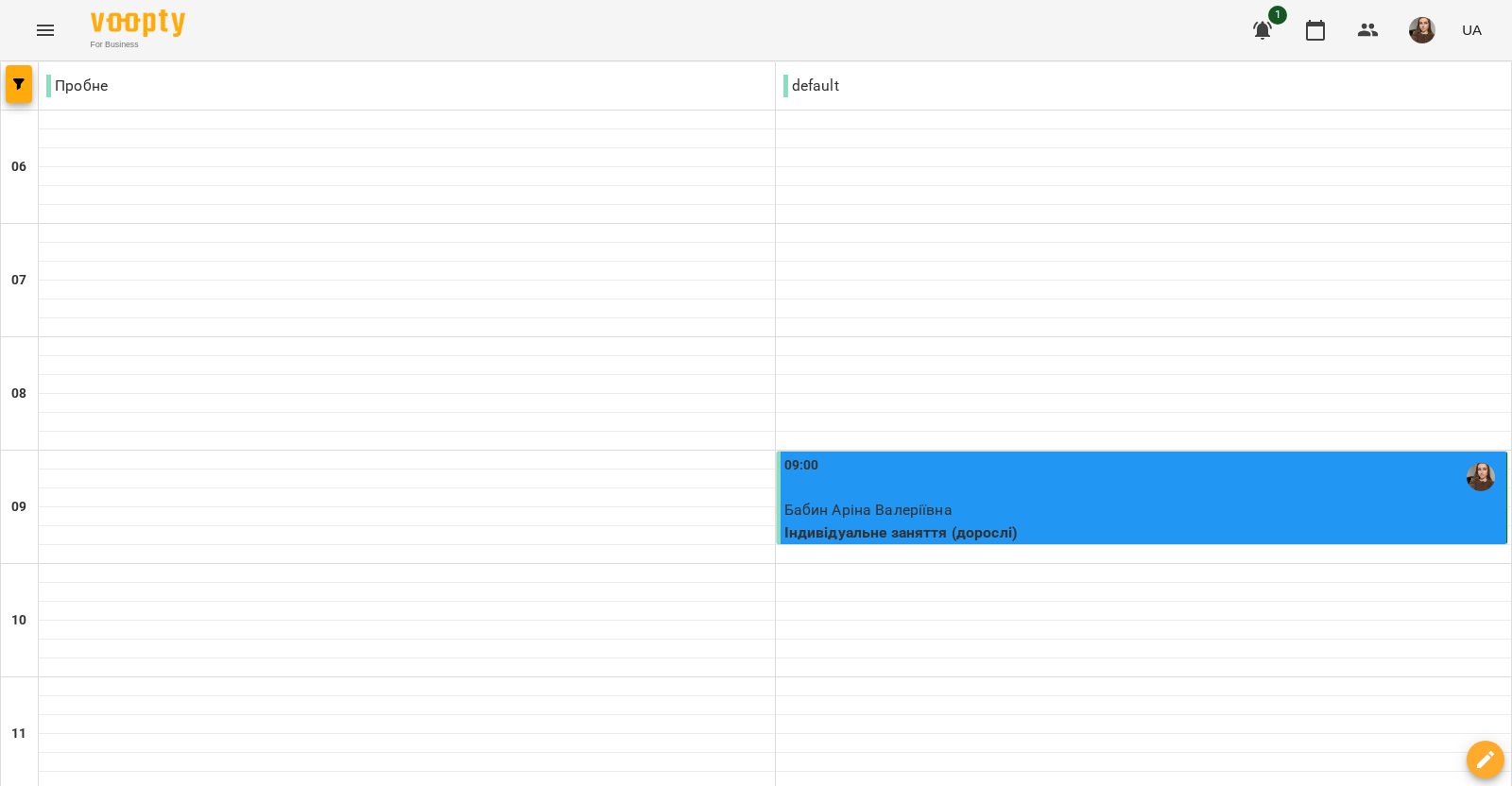 scroll, scrollTop: 117, scrollLeft: 0, axis: vertical 